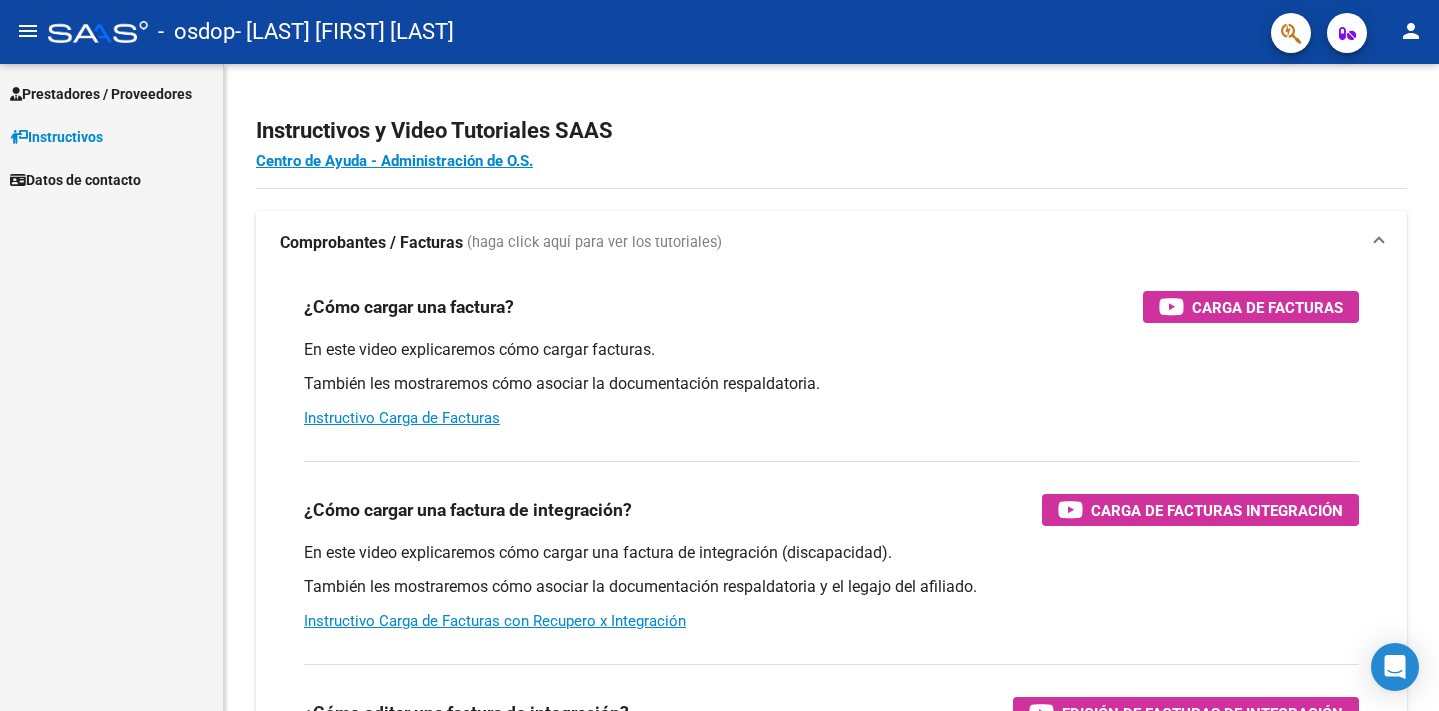 scroll, scrollTop: 0, scrollLeft: 0, axis: both 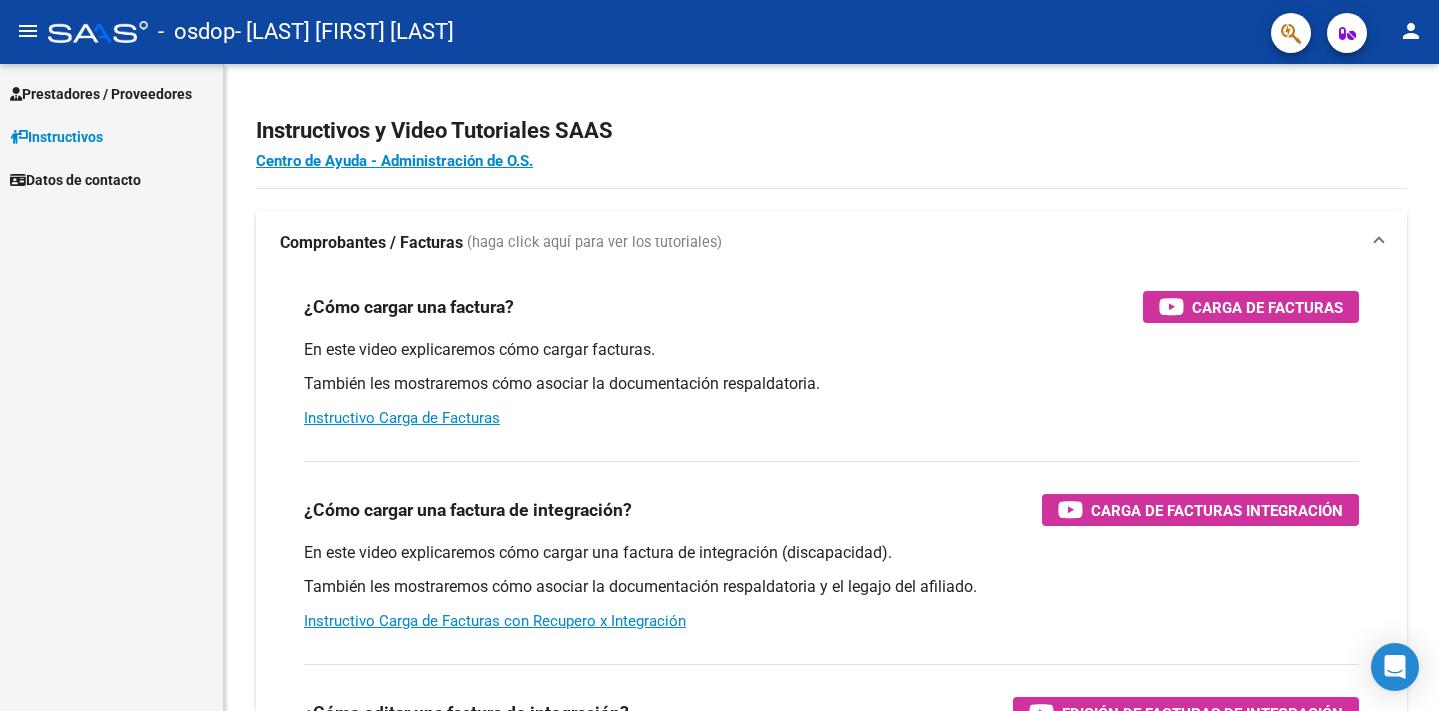 click on "Prestadores / Proveedores" at bounding box center (101, 94) 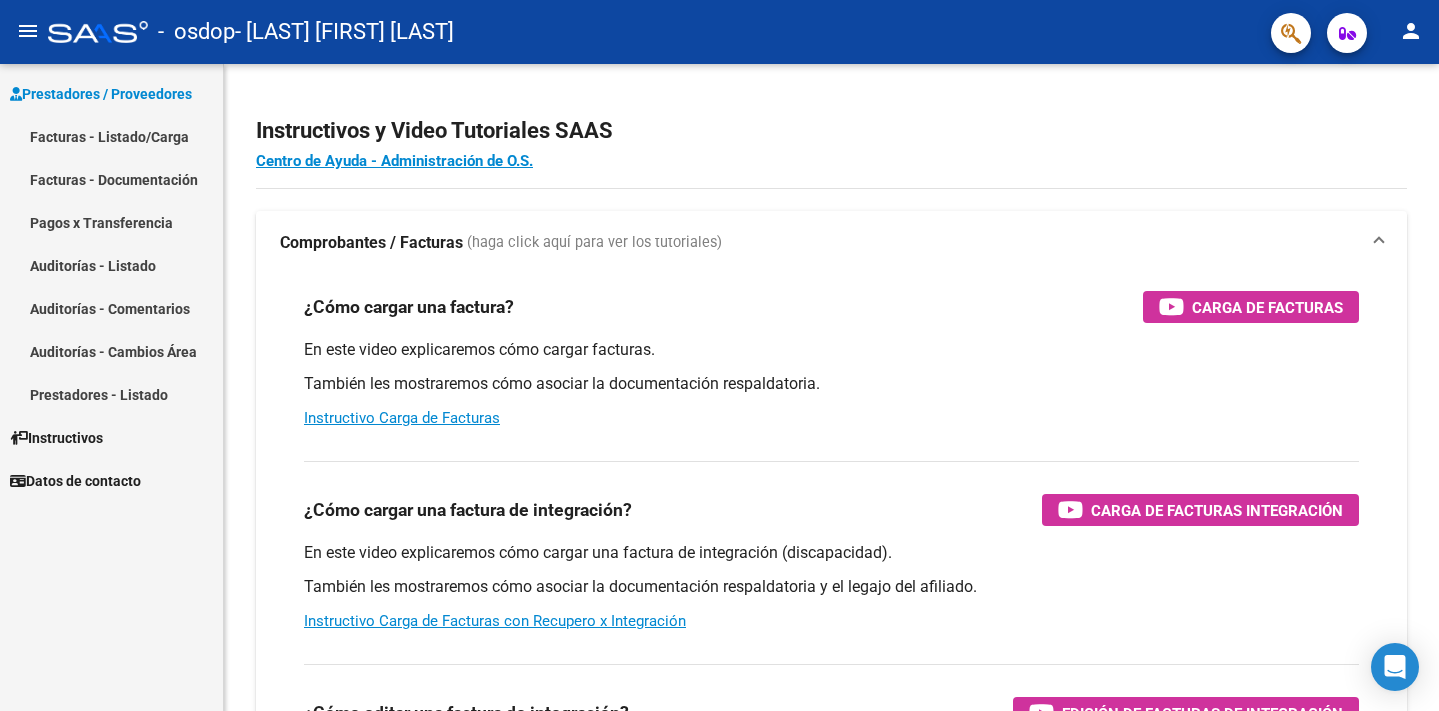 click on "Facturas - Listado/Carga" at bounding box center [111, 136] 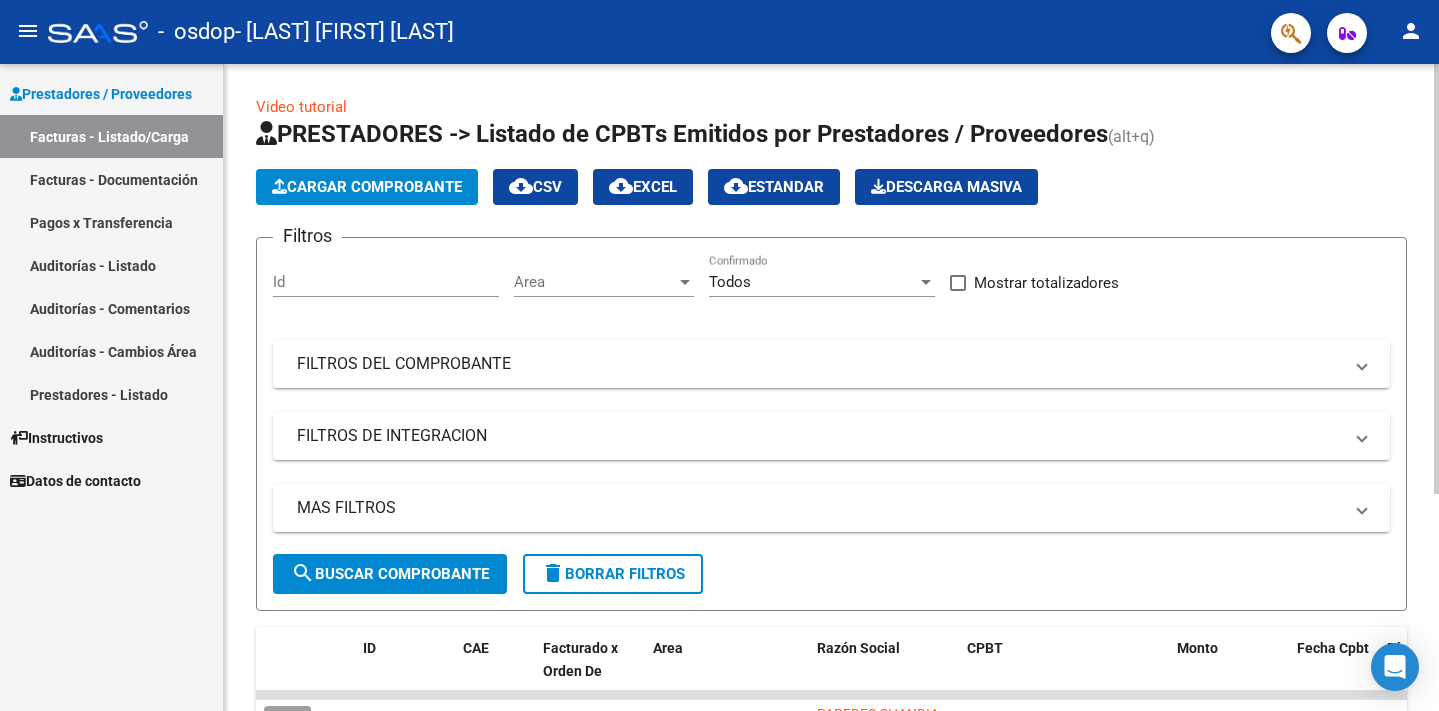click on "Cargar Comprobante" 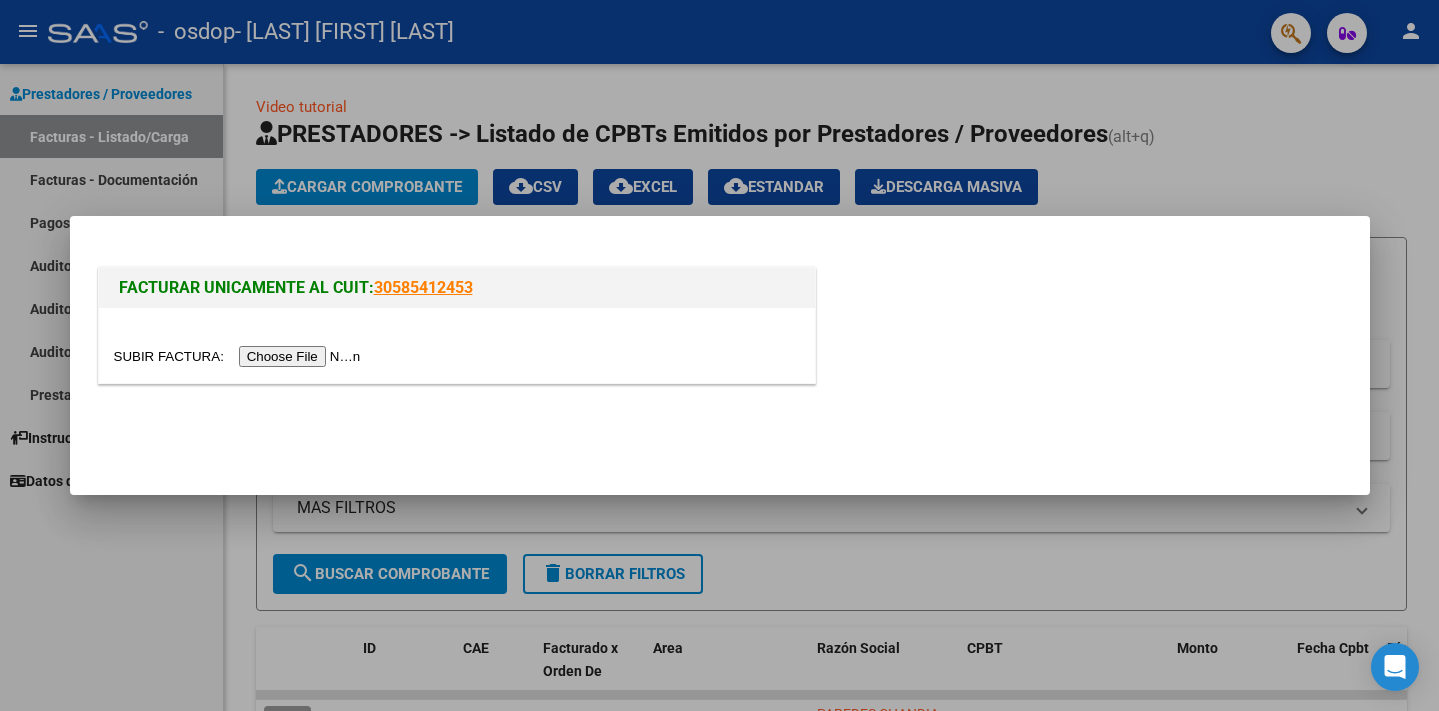 click at bounding box center (240, 356) 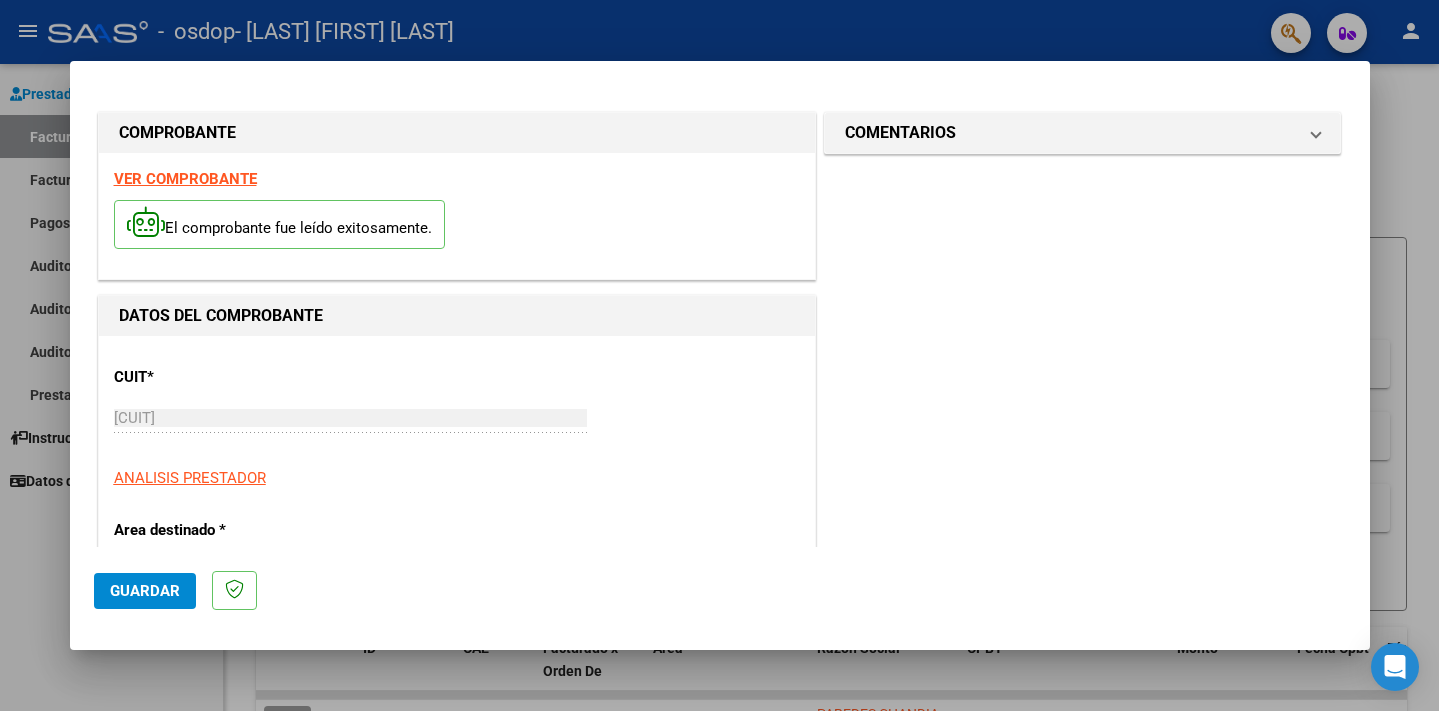 click on "Guardar" 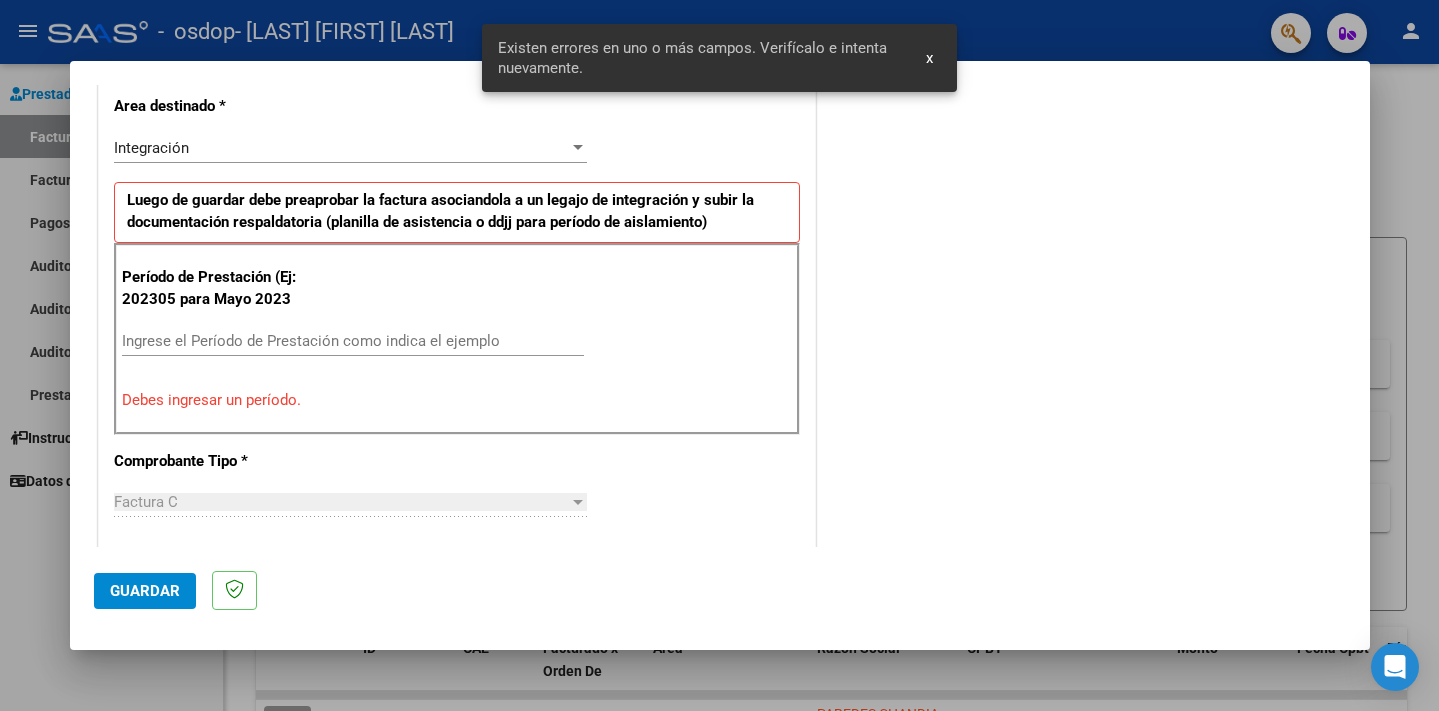 scroll, scrollTop: 424, scrollLeft: 0, axis: vertical 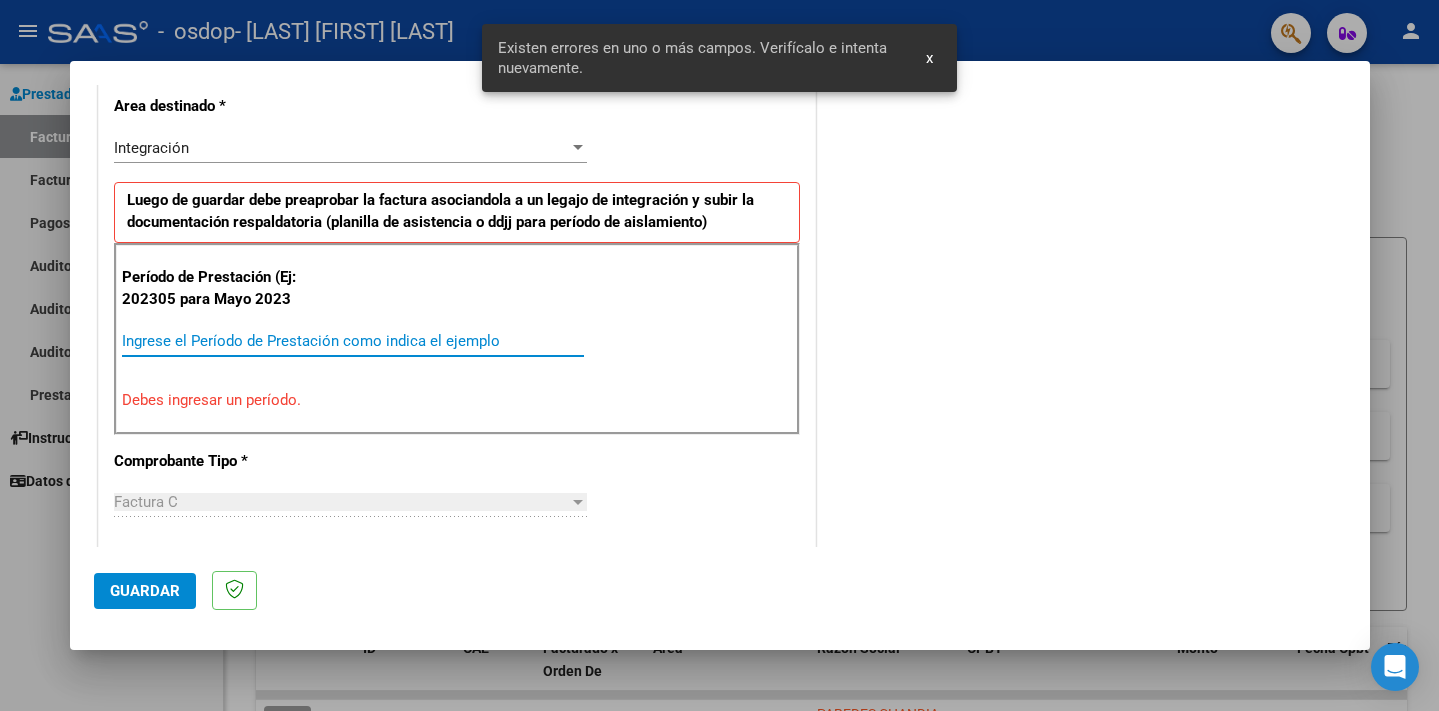click on "Ingrese el Período de Prestación como indica el ejemplo" at bounding box center (353, 341) 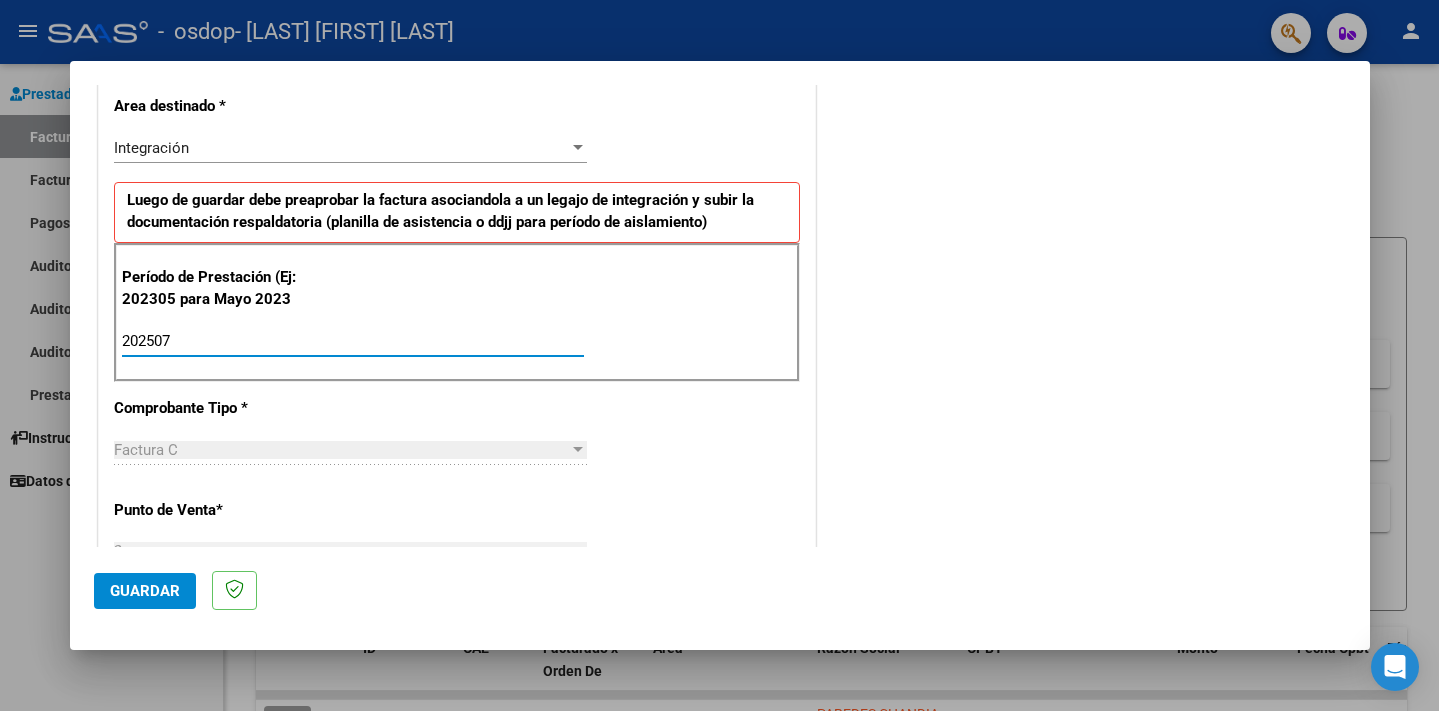 type on "202507" 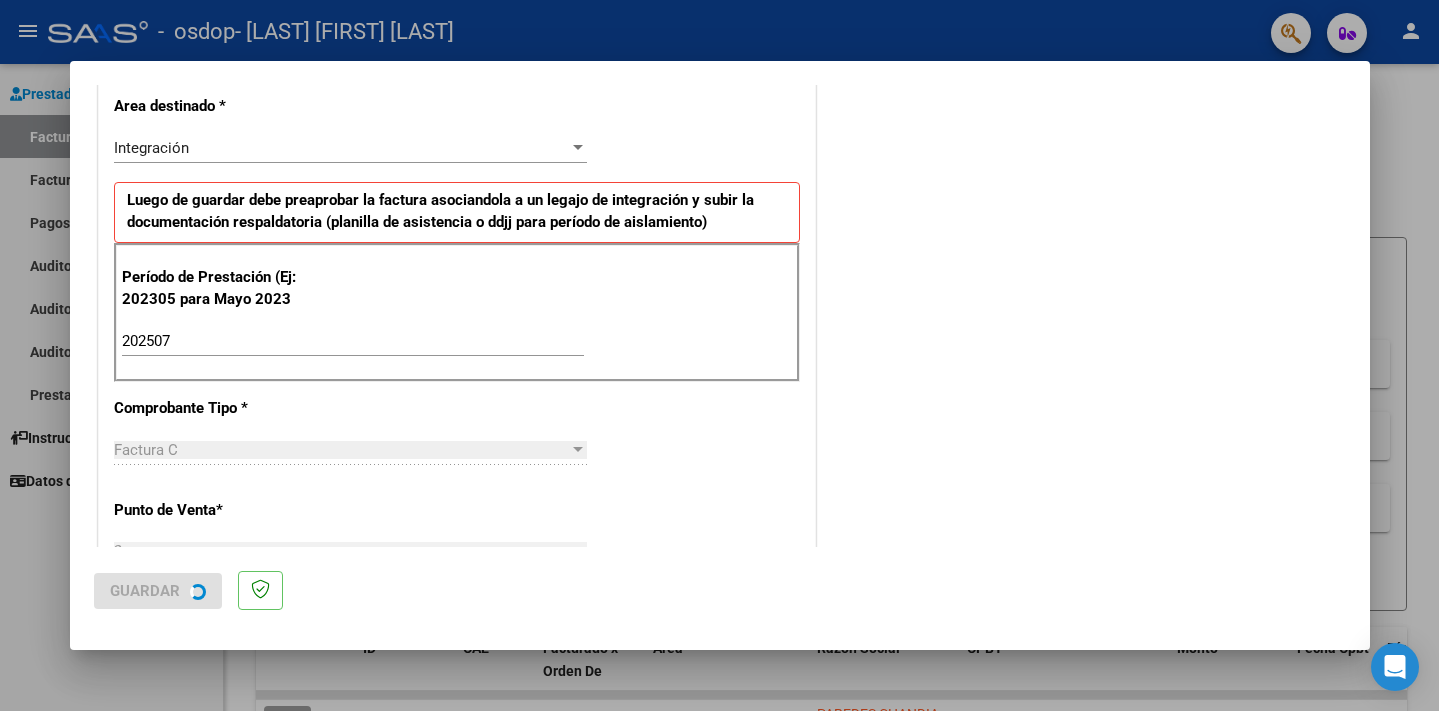 scroll, scrollTop: 0, scrollLeft: 0, axis: both 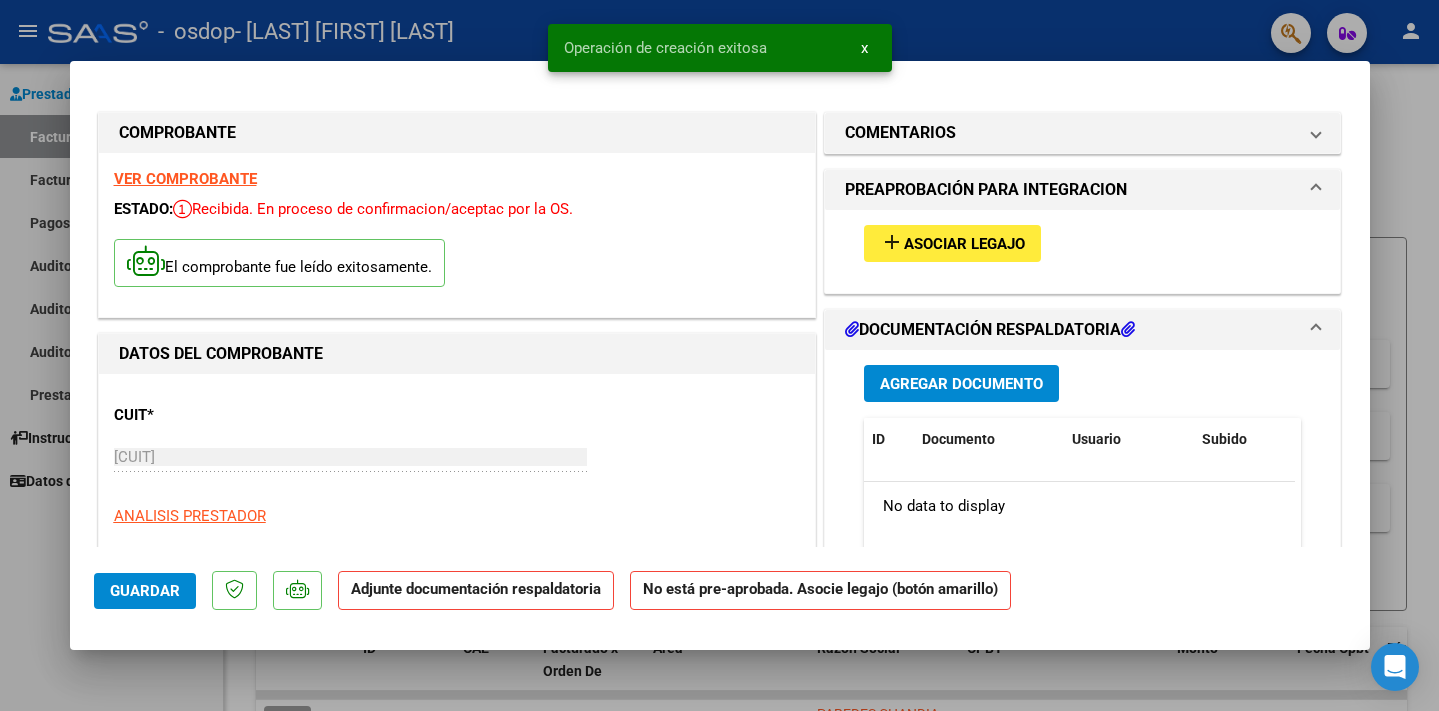 click on "add" at bounding box center [892, 242] 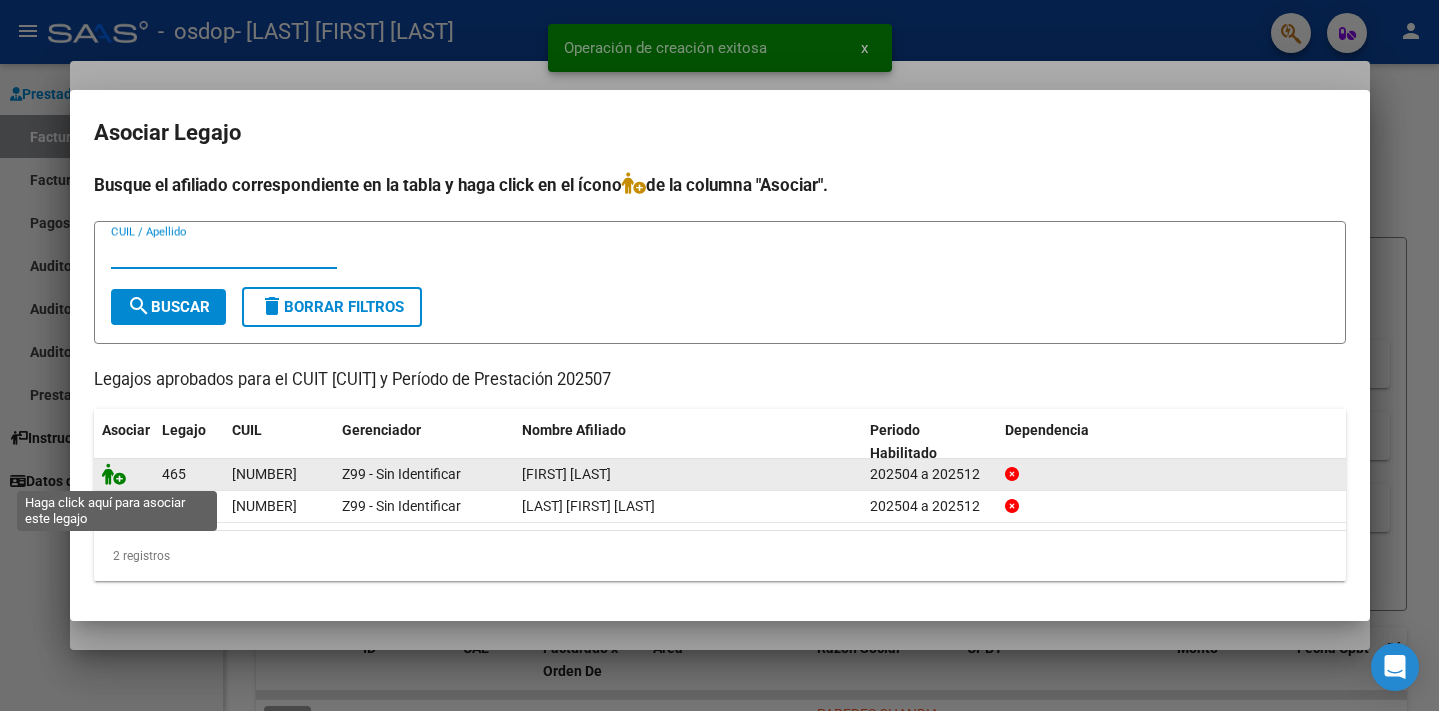 click 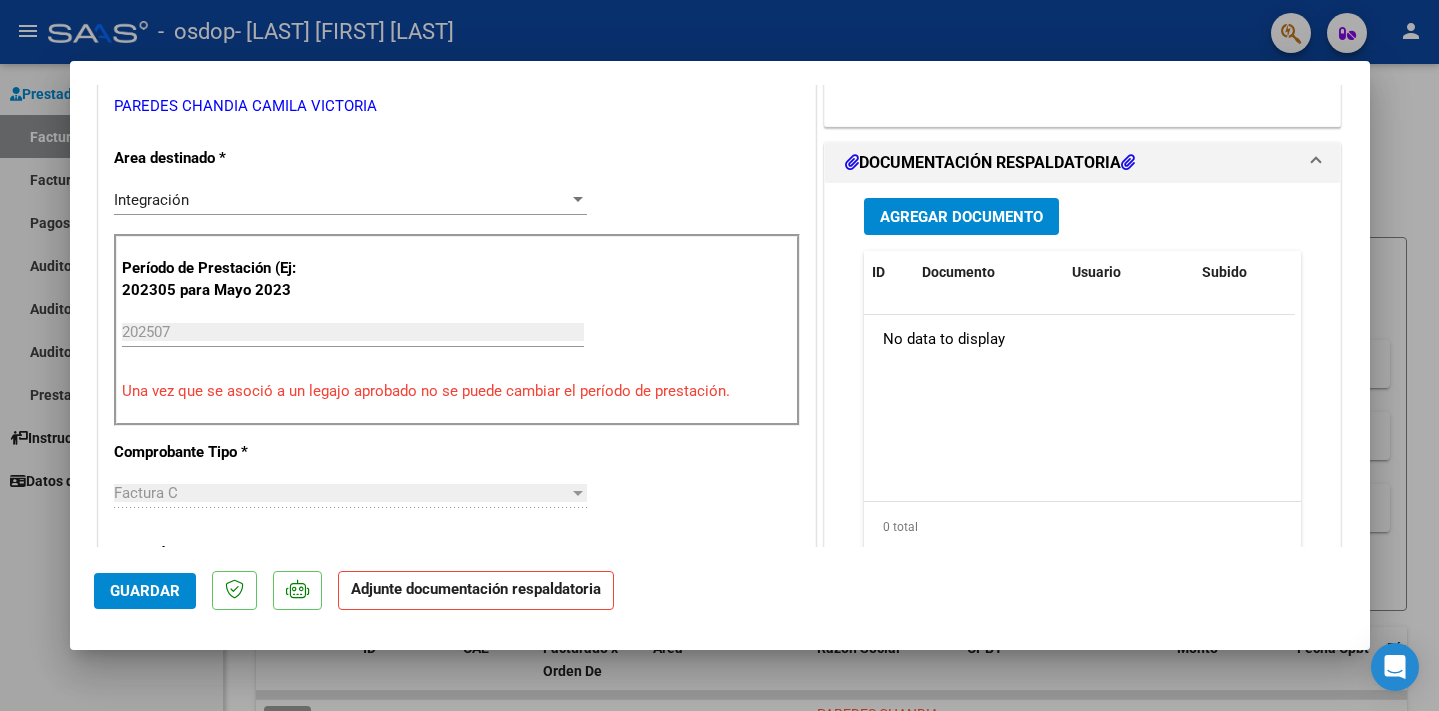 scroll, scrollTop: 391, scrollLeft: 0, axis: vertical 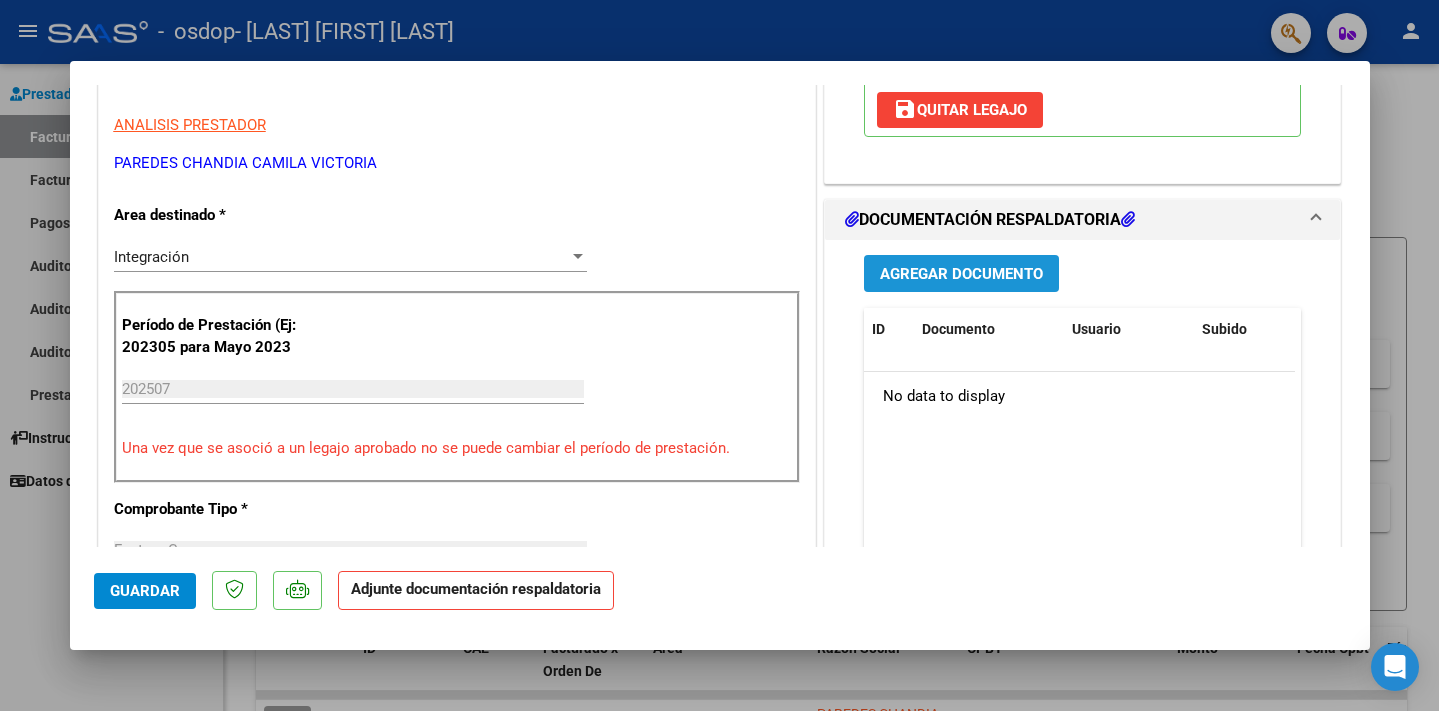 click on "Agregar Documento" at bounding box center [961, 274] 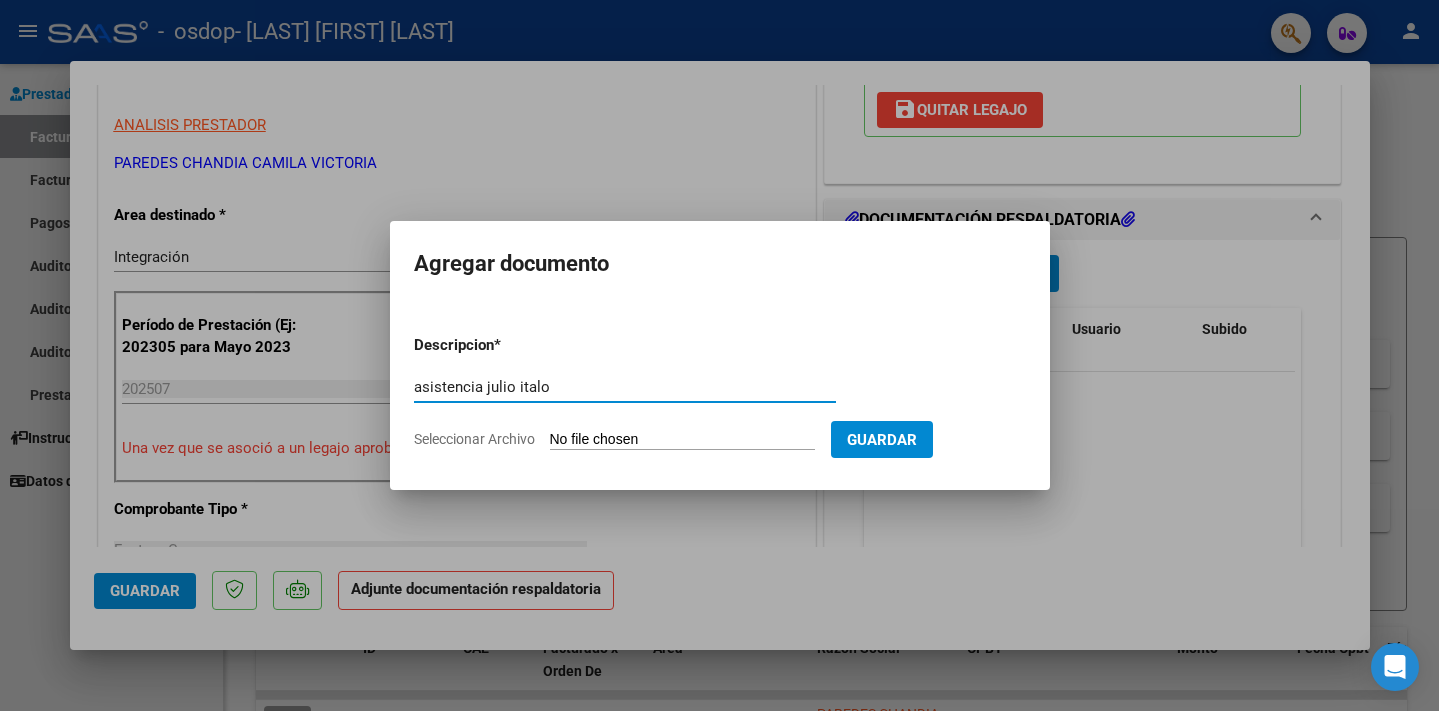 type on "asistencia julio italo" 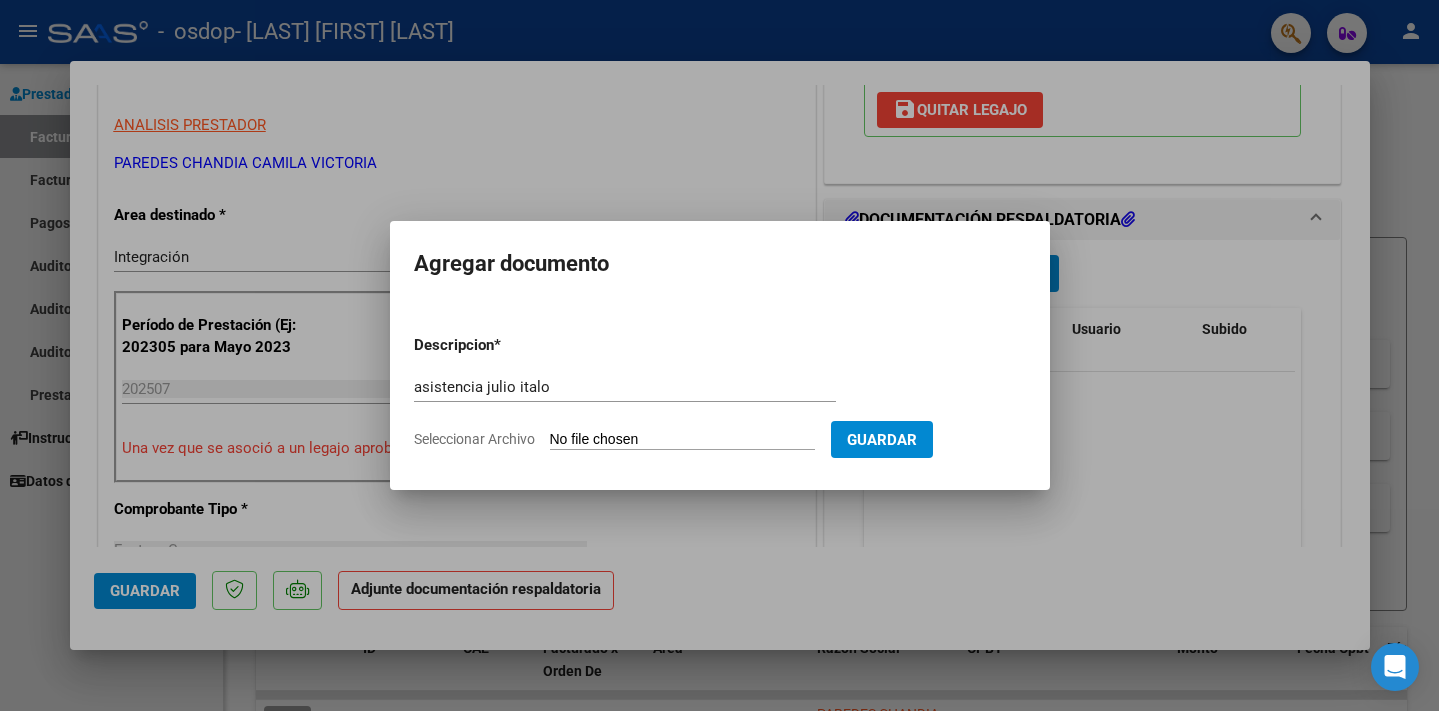 type on "C:\fakepath\asis julio italo.pdf" 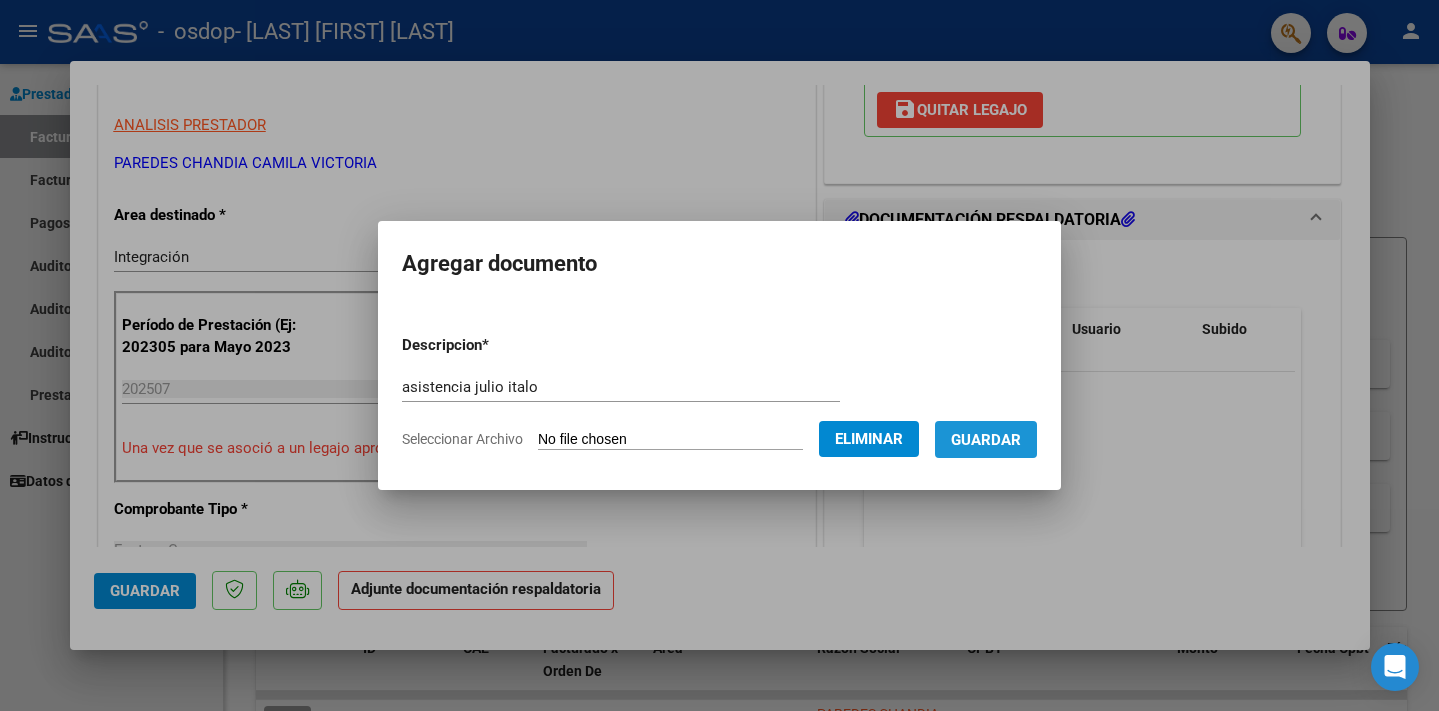 click on "Guardar" at bounding box center (986, 439) 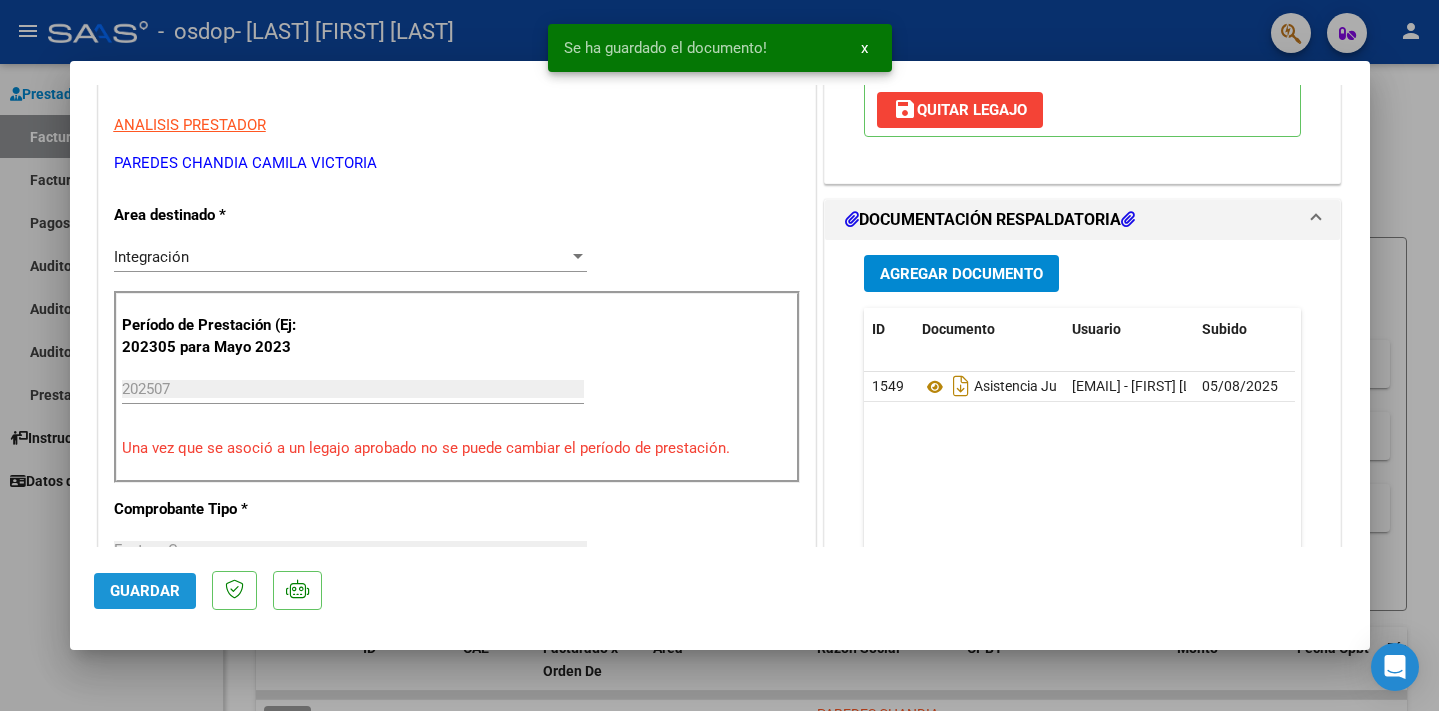 click on "Guardar" 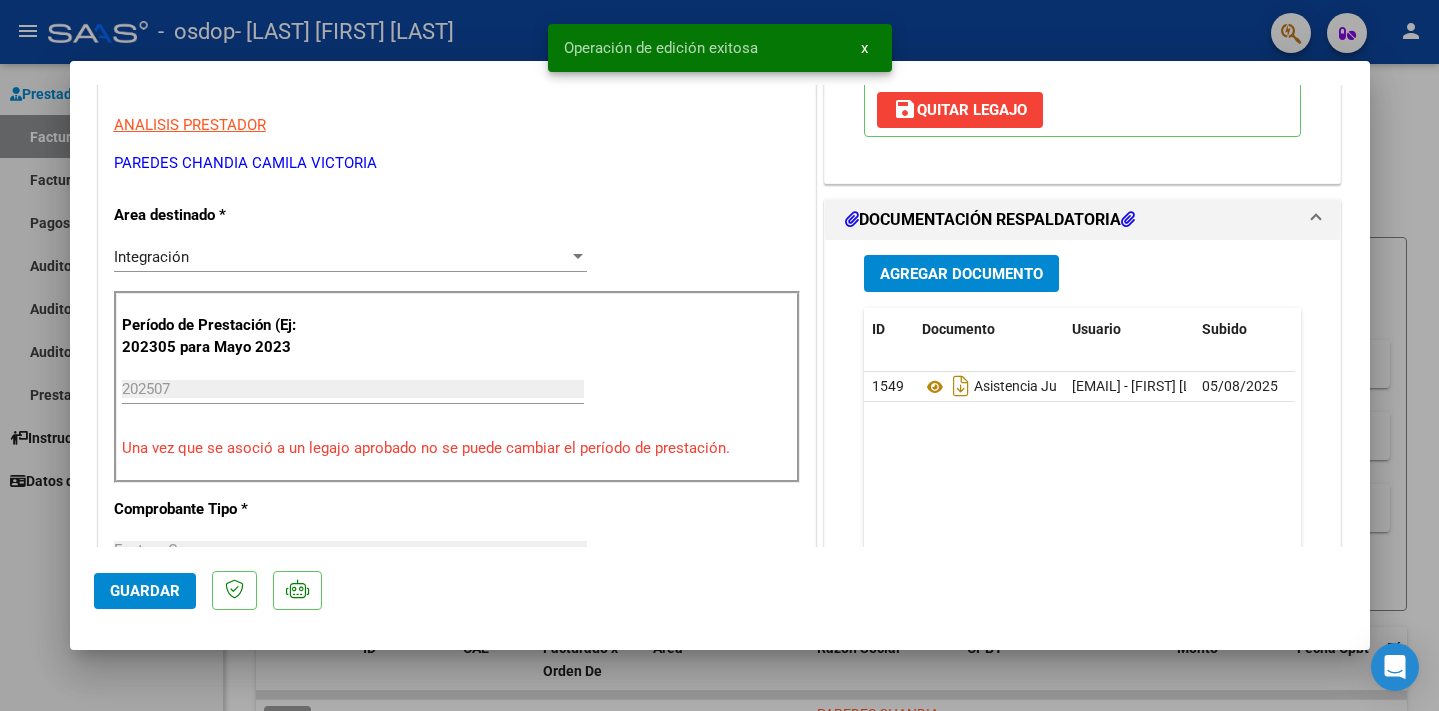 click at bounding box center (719, 355) 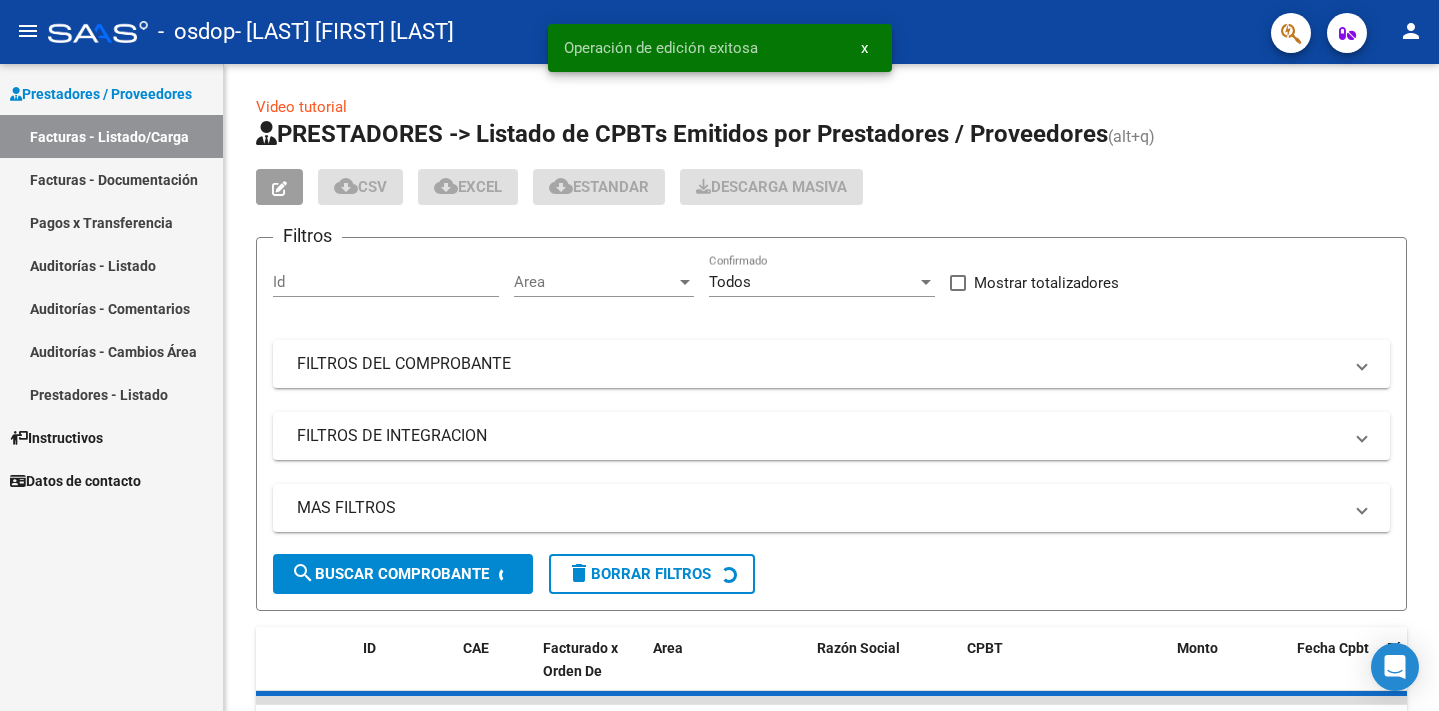 type 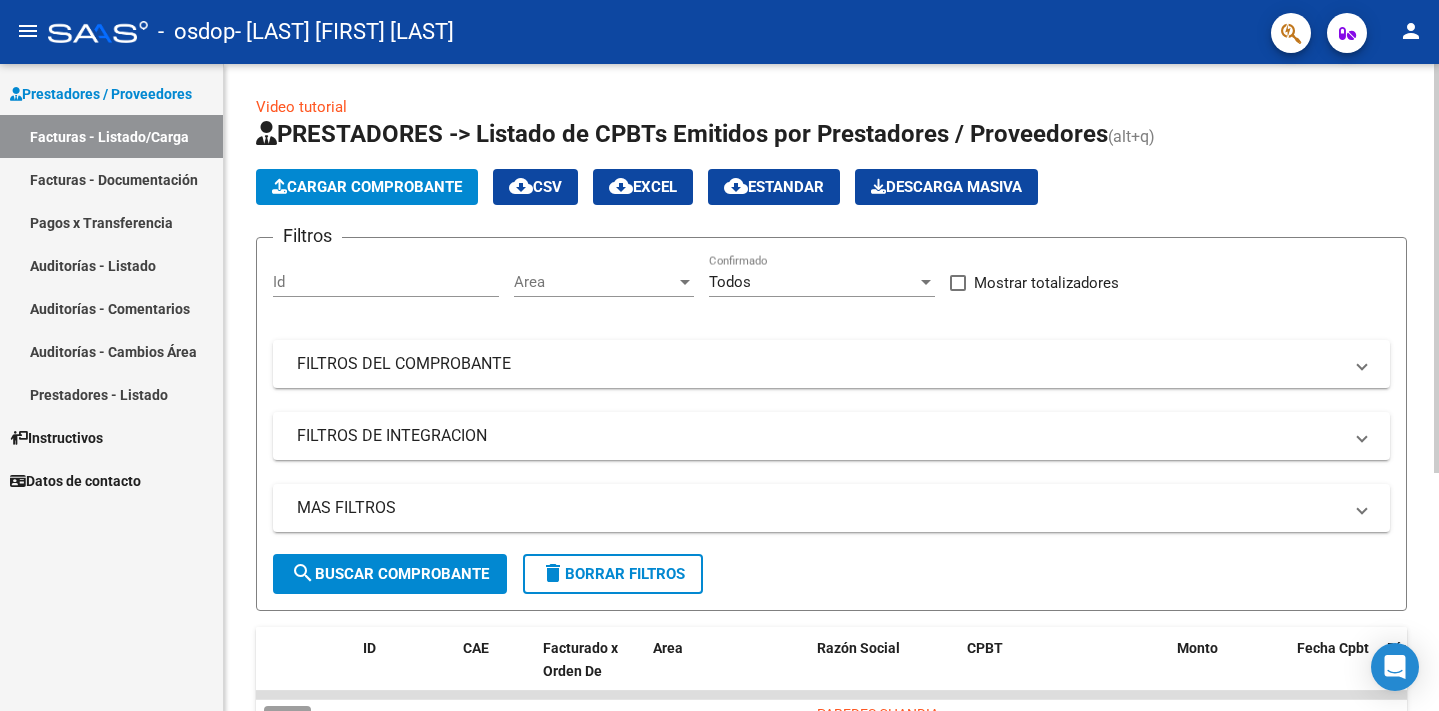 click on "Cargar Comprobante" 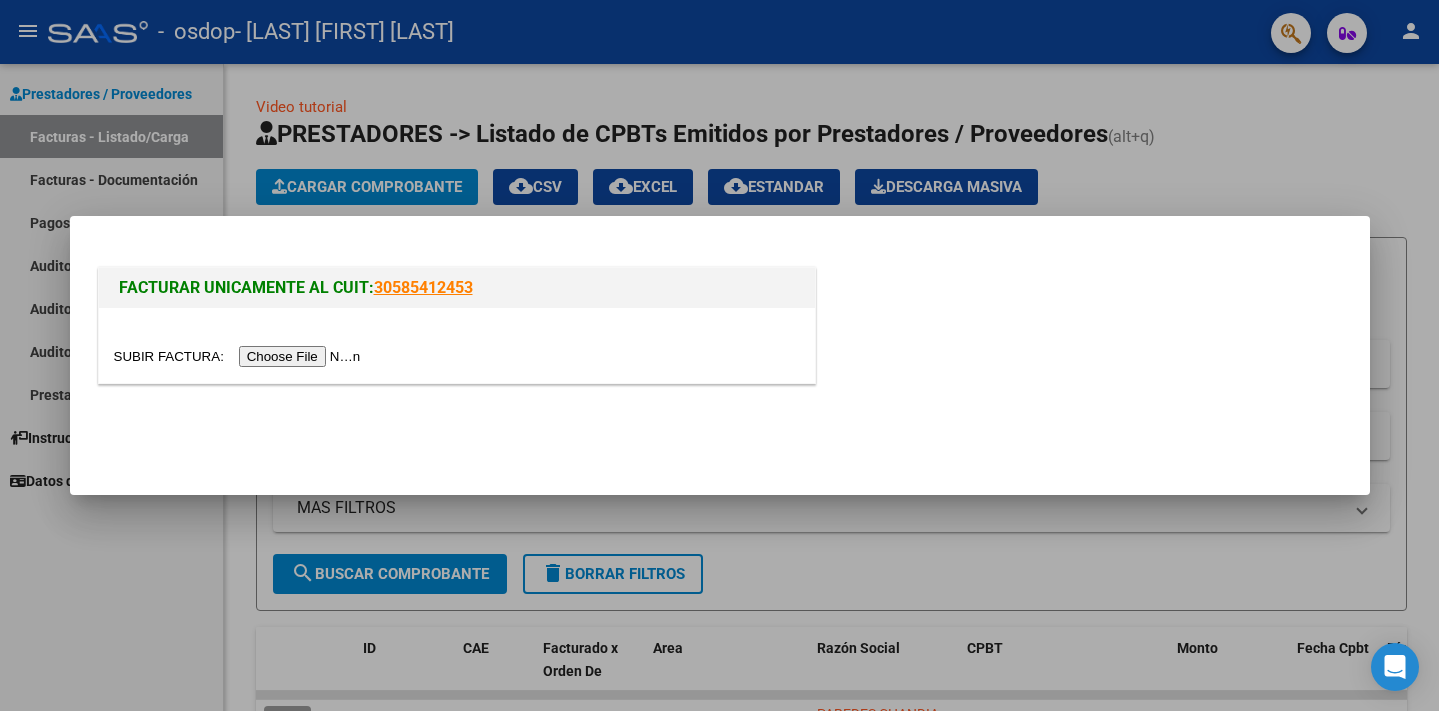 click at bounding box center (240, 356) 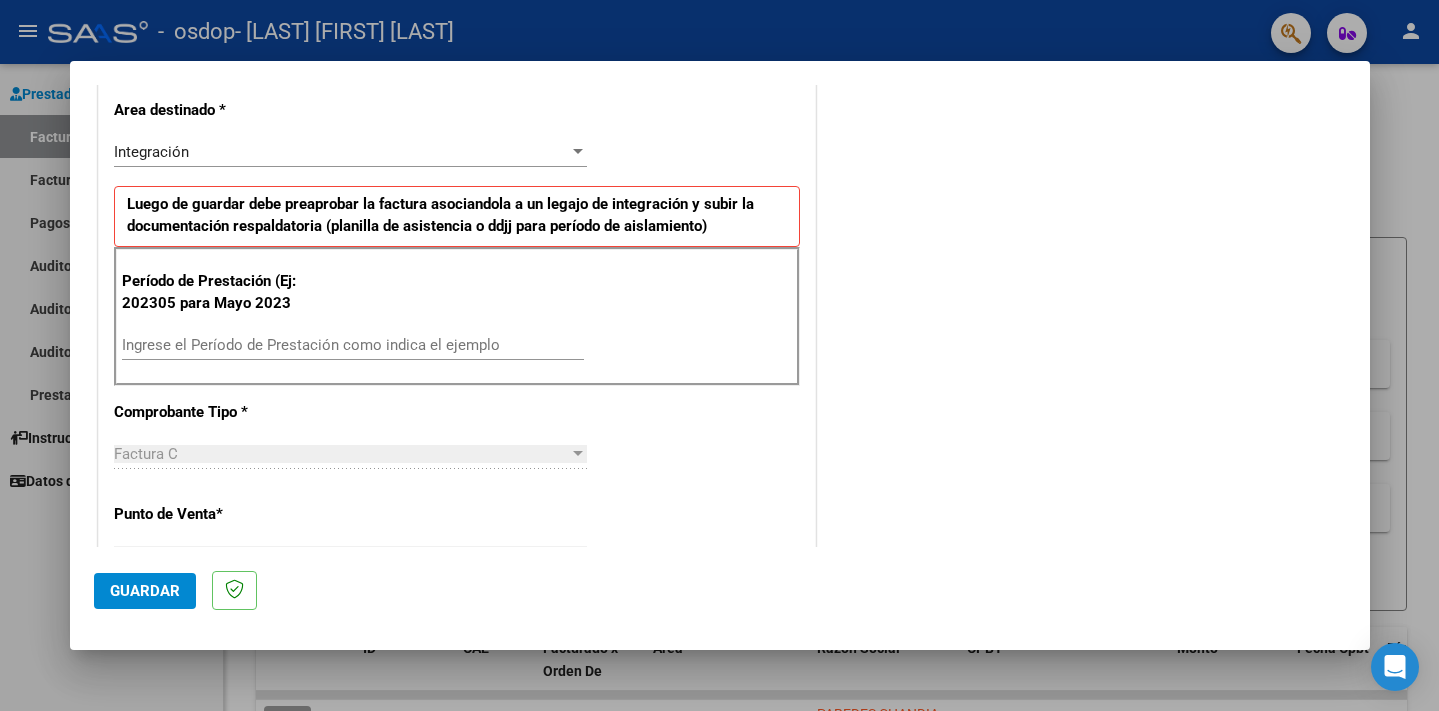 scroll, scrollTop: 523, scrollLeft: 0, axis: vertical 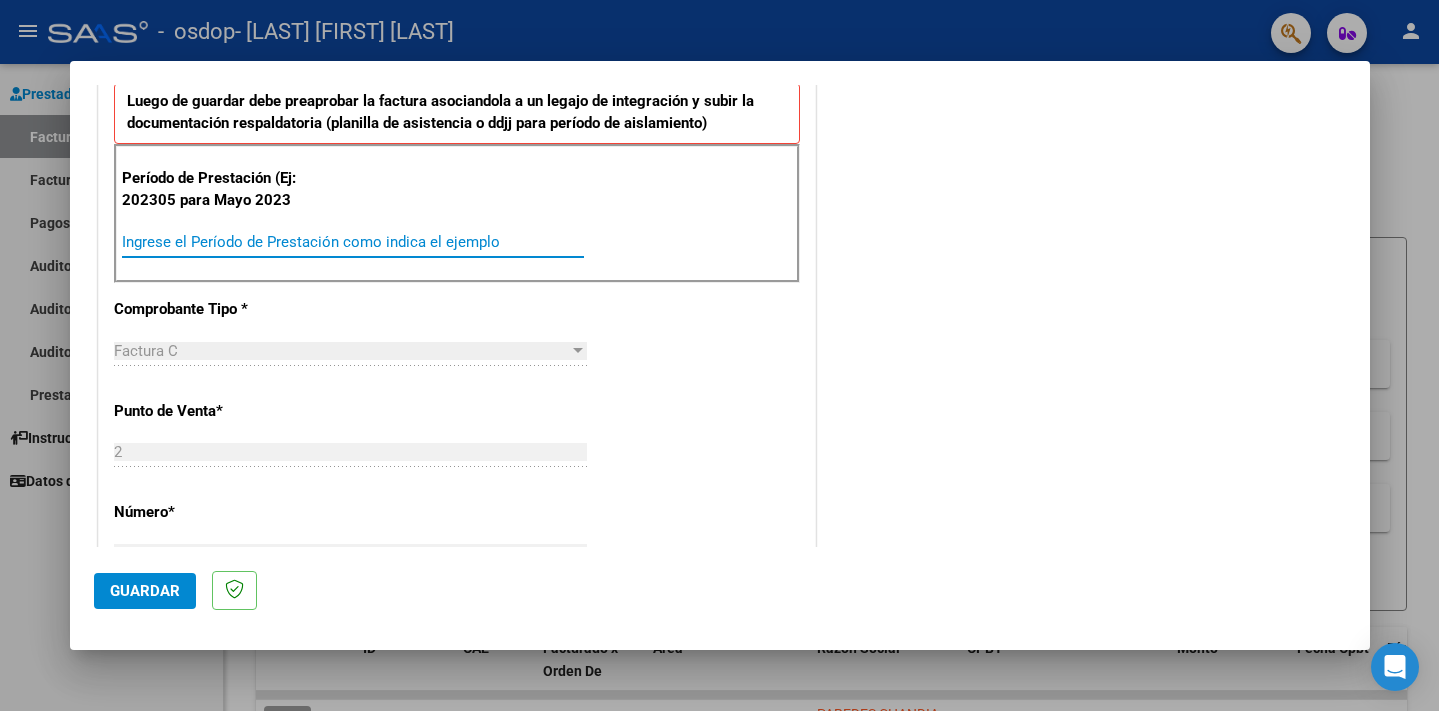 click on "Ingrese el Período de Prestación como indica el ejemplo" at bounding box center (353, 242) 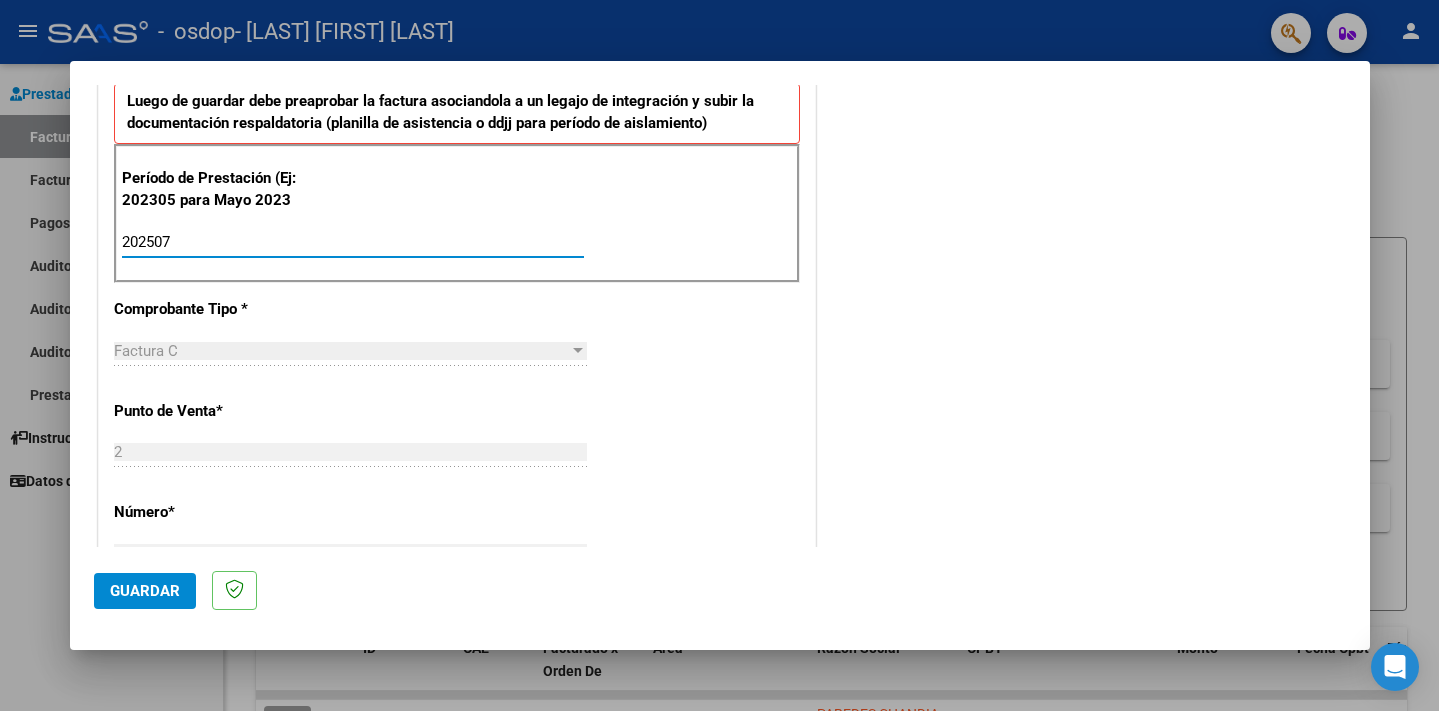 type on "202507" 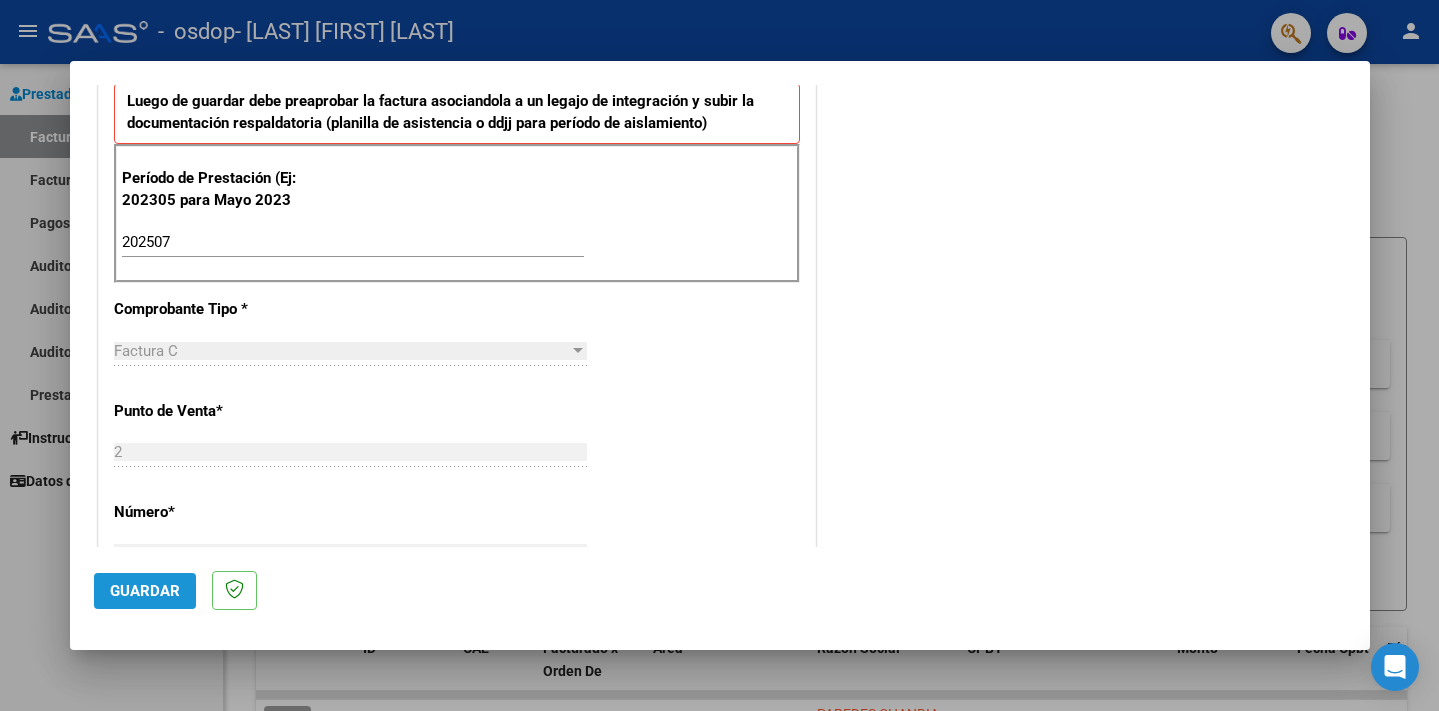 drag, startPoint x: 148, startPoint y: 585, endPoint x: 404, endPoint y: 512, distance: 266.2048 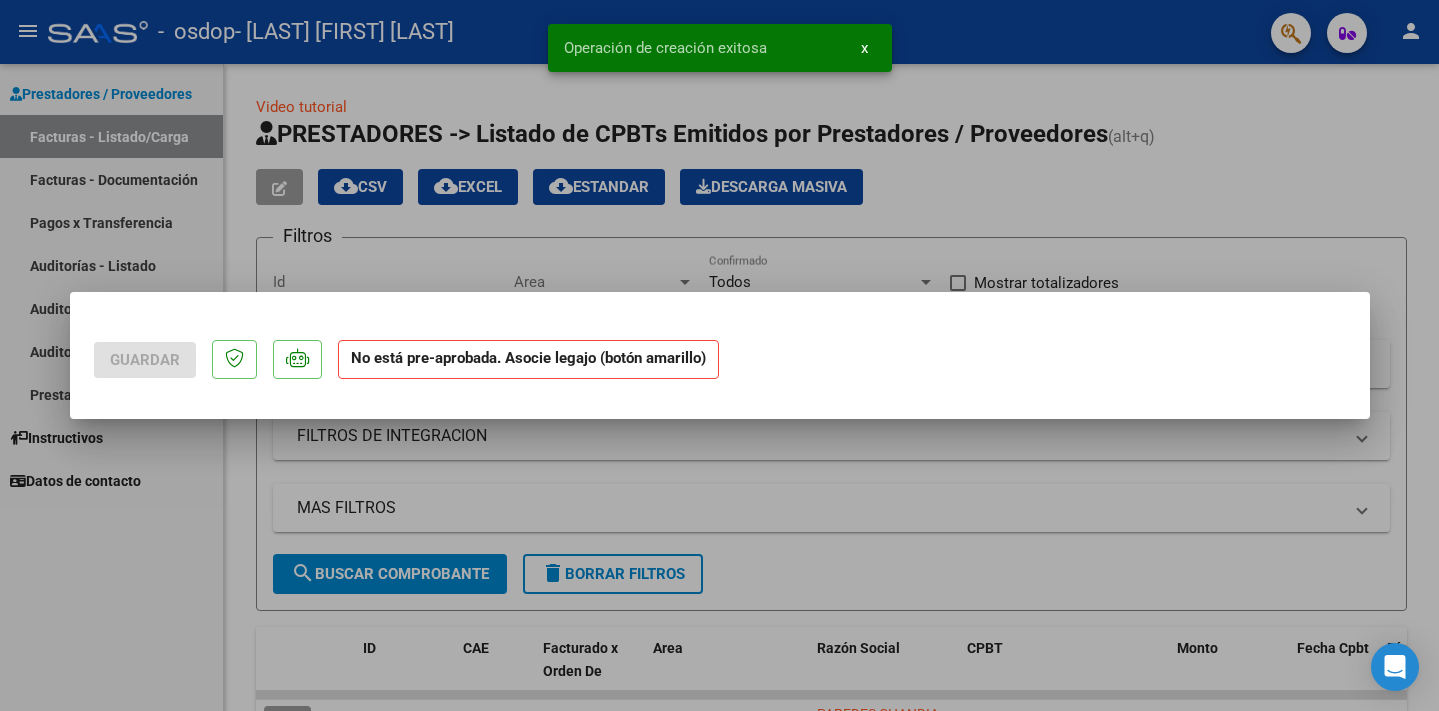 scroll, scrollTop: 0, scrollLeft: 0, axis: both 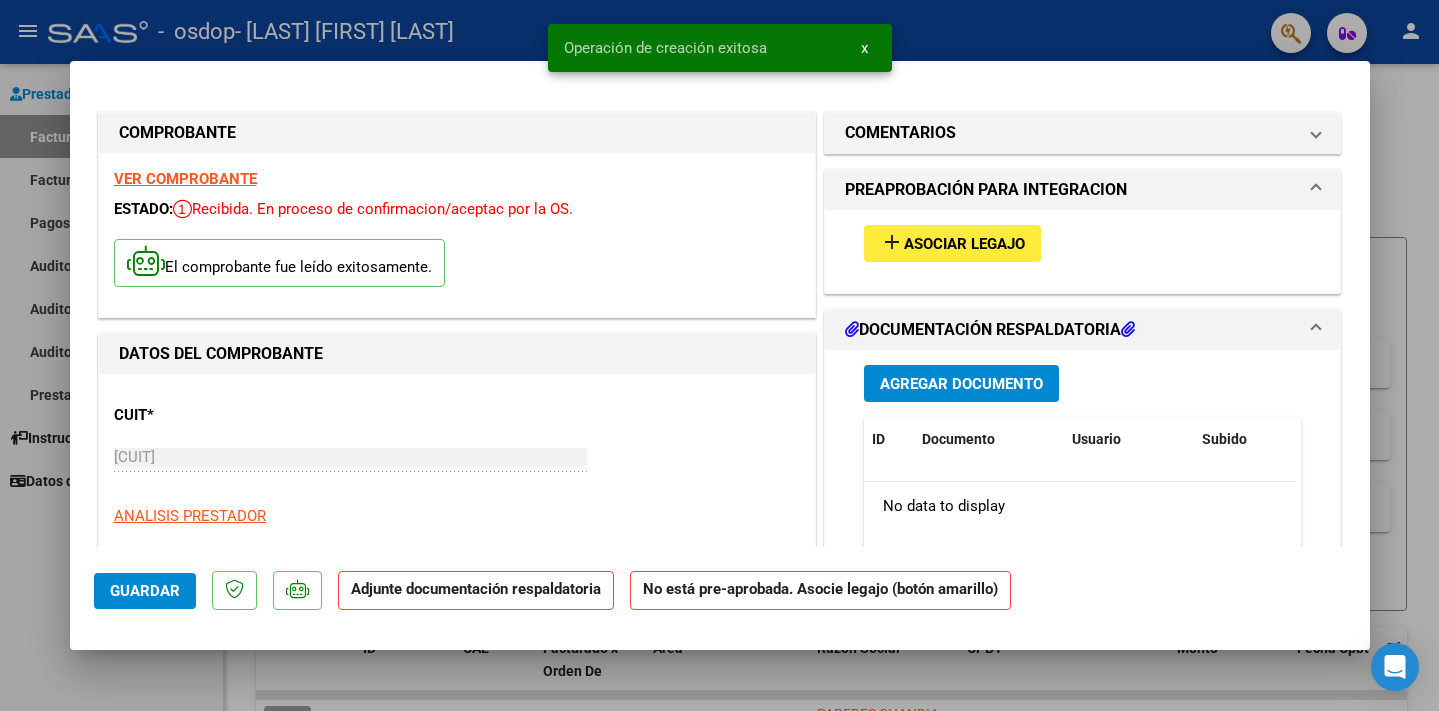 click on "Asociar Legajo" at bounding box center (964, 244) 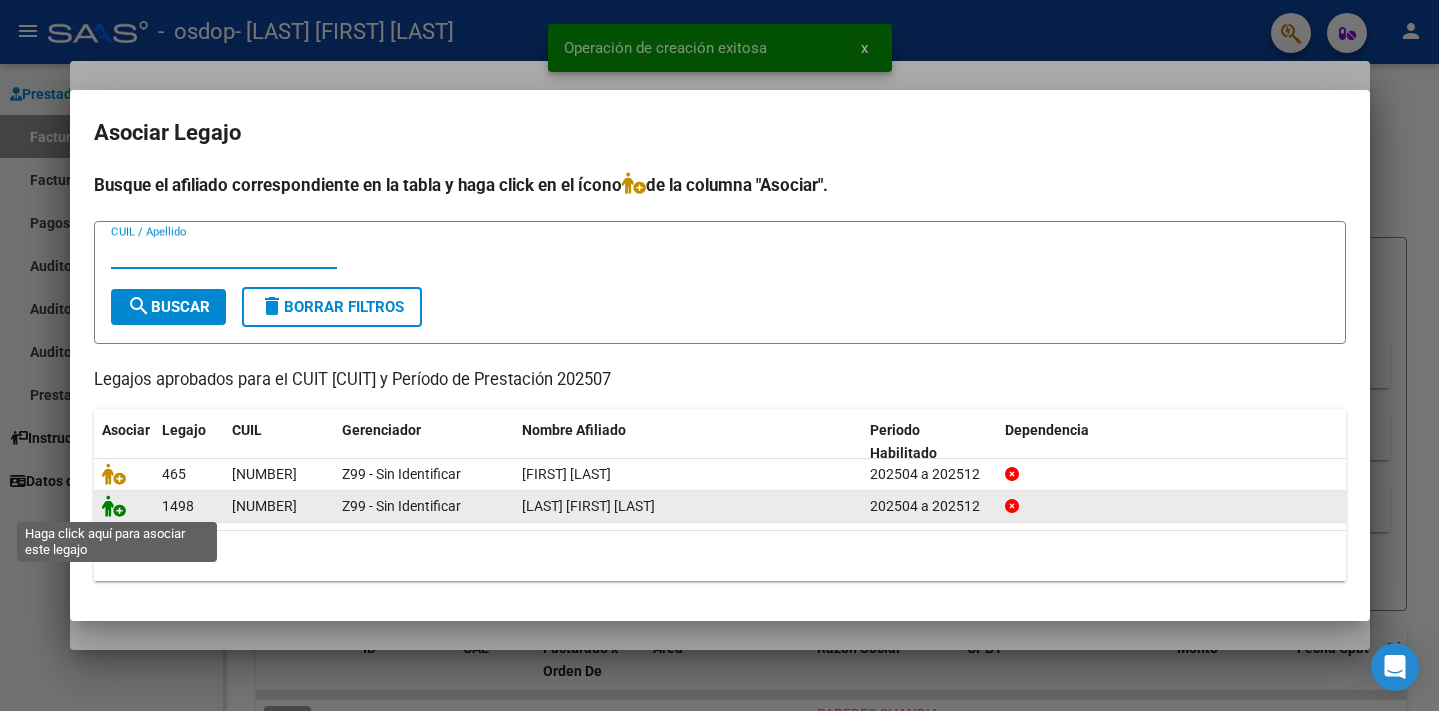 click 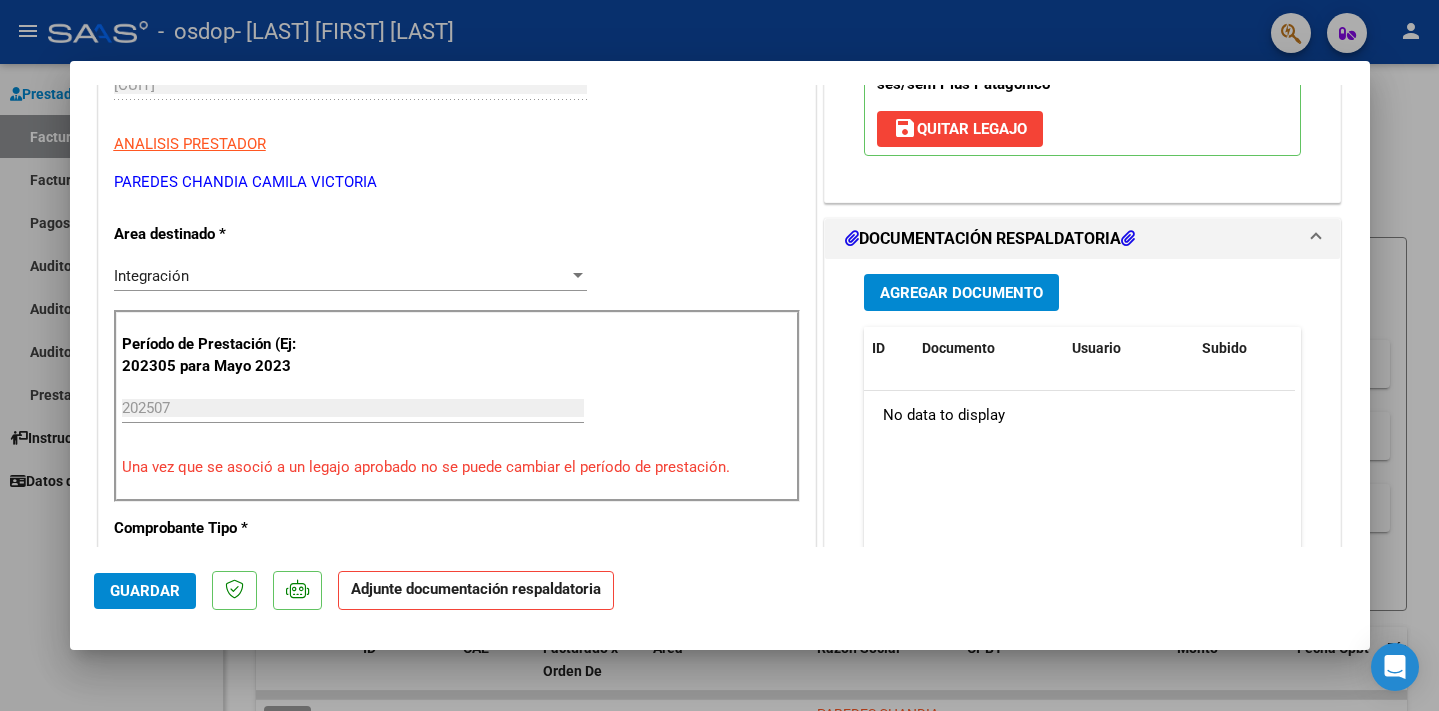scroll, scrollTop: 410, scrollLeft: 0, axis: vertical 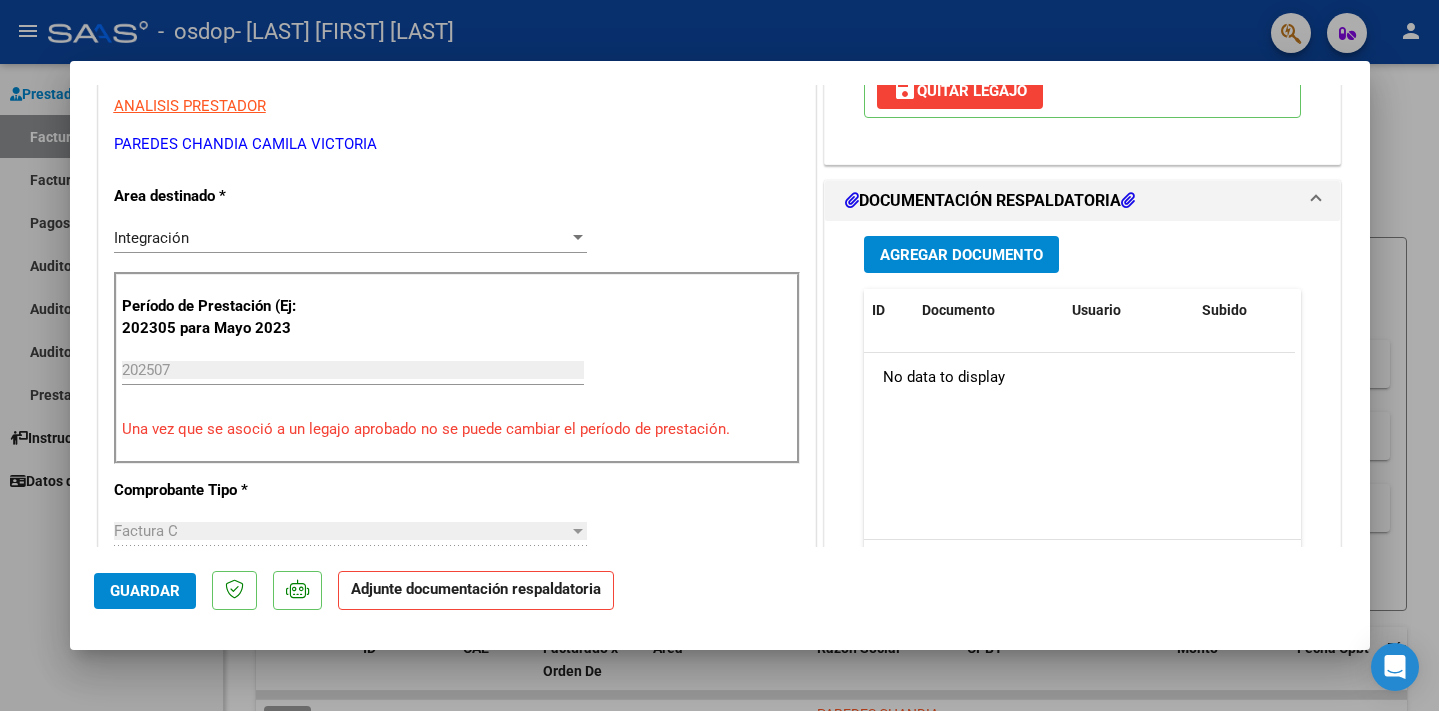 click on "Agregar Documento" at bounding box center (961, 255) 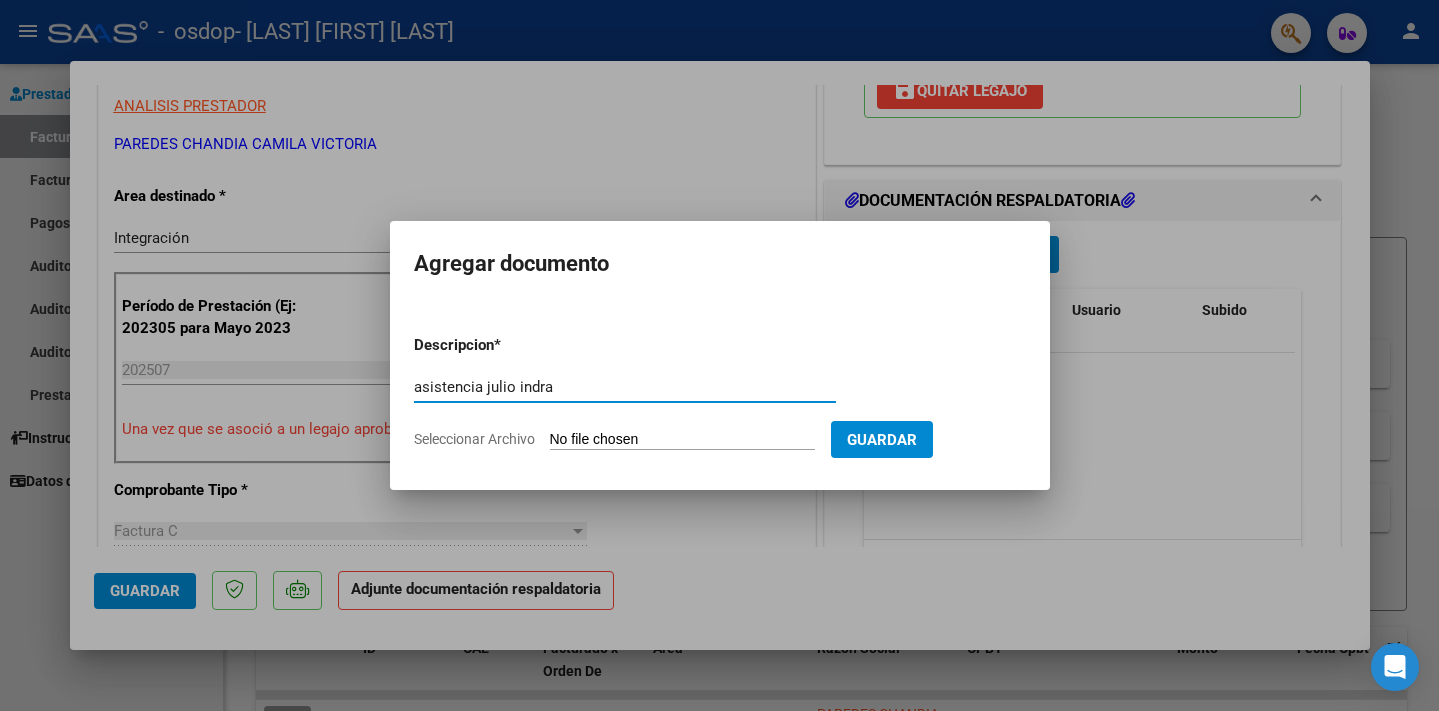 type on "asistencia julio Indra" 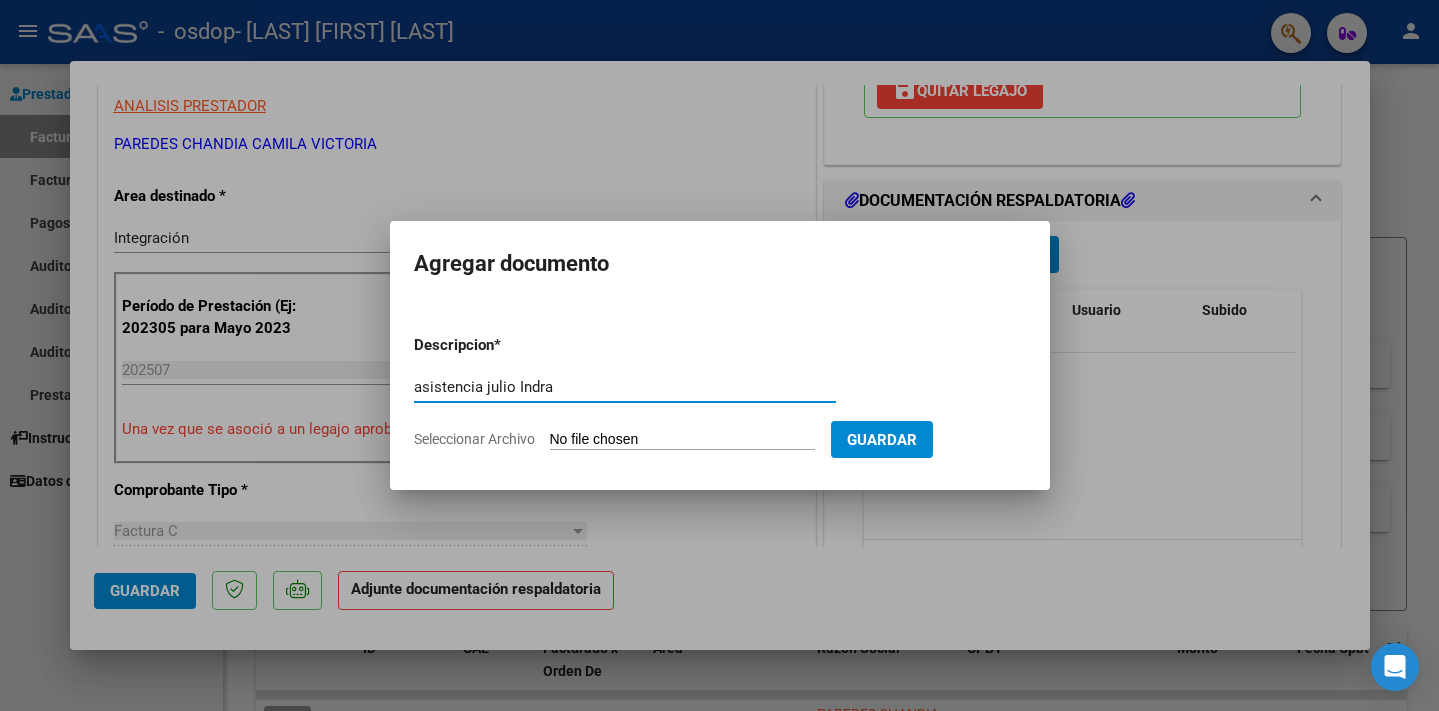 drag, startPoint x: 575, startPoint y: 414, endPoint x: 587, endPoint y: 423, distance: 15 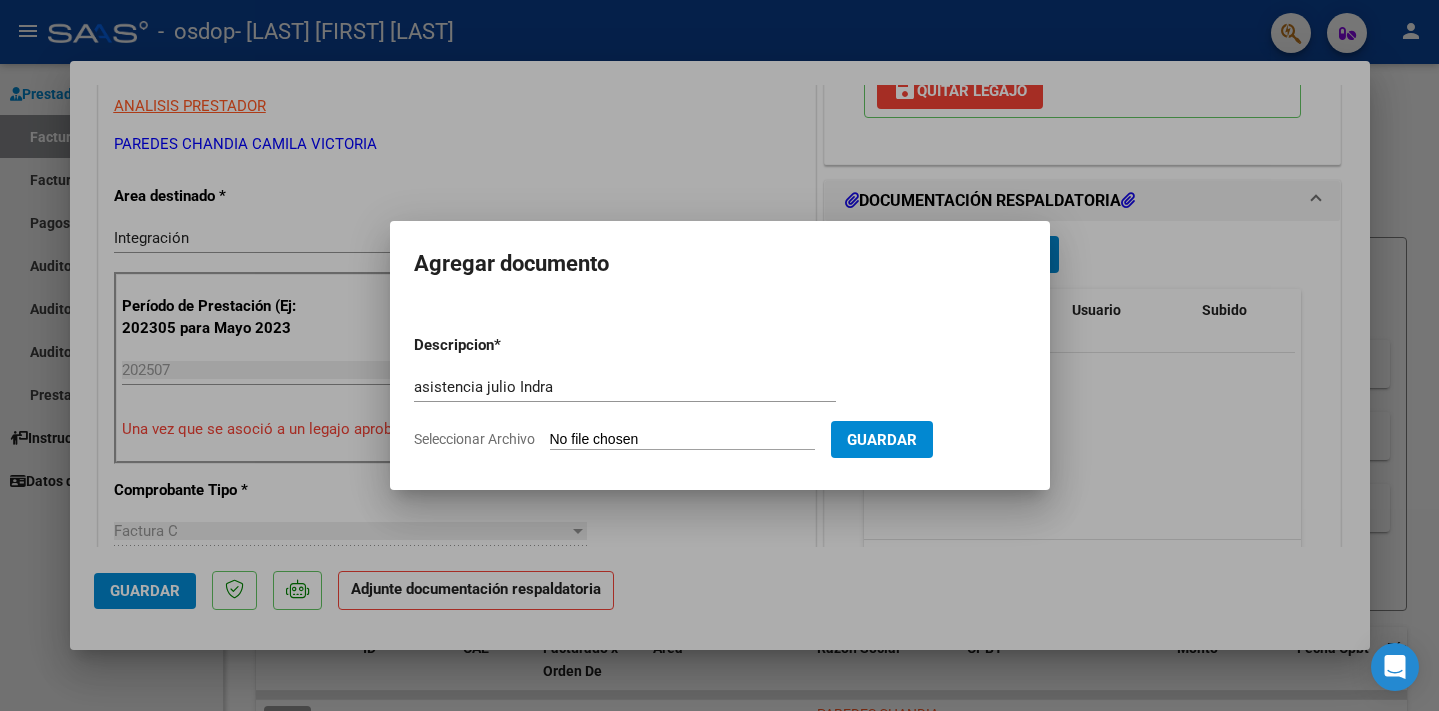 click on "Seleccionar Archivo" at bounding box center (682, 440) 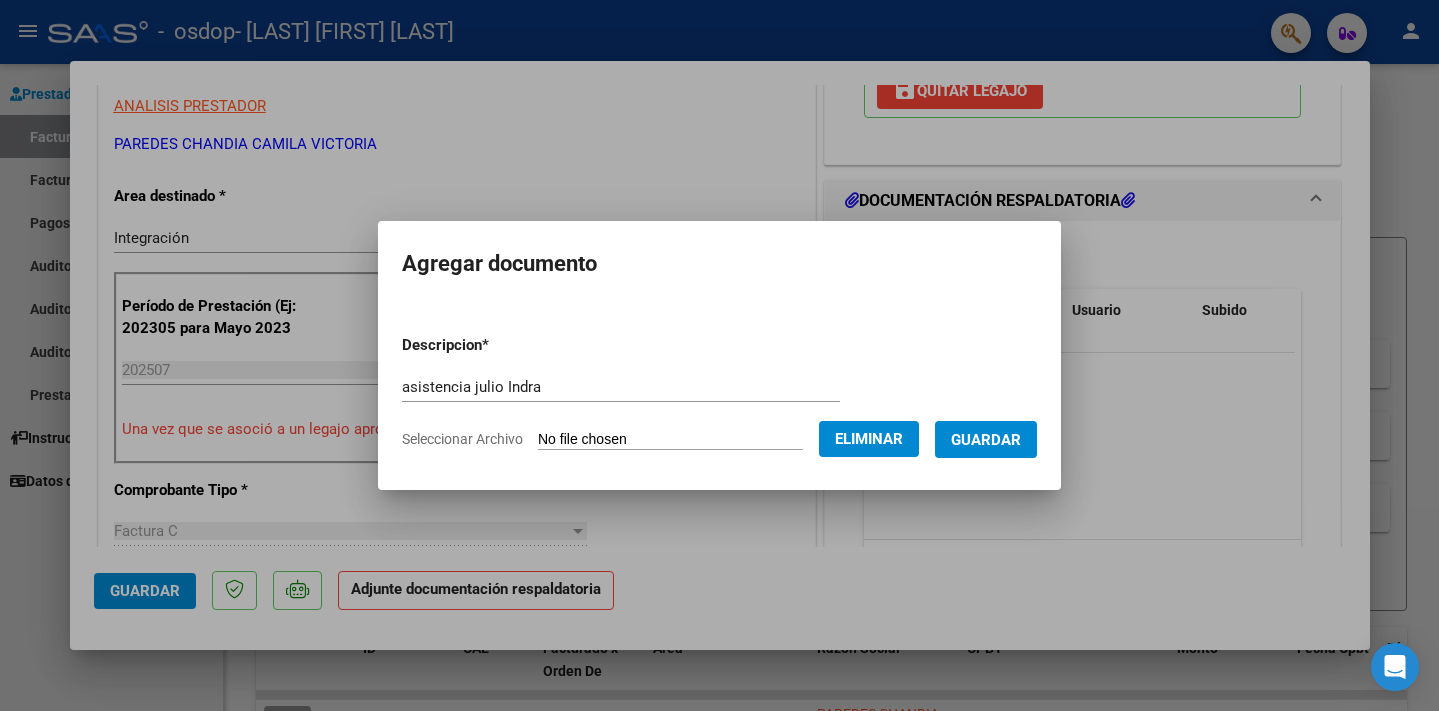 click on "Guardar" at bounding box center (986, 440) 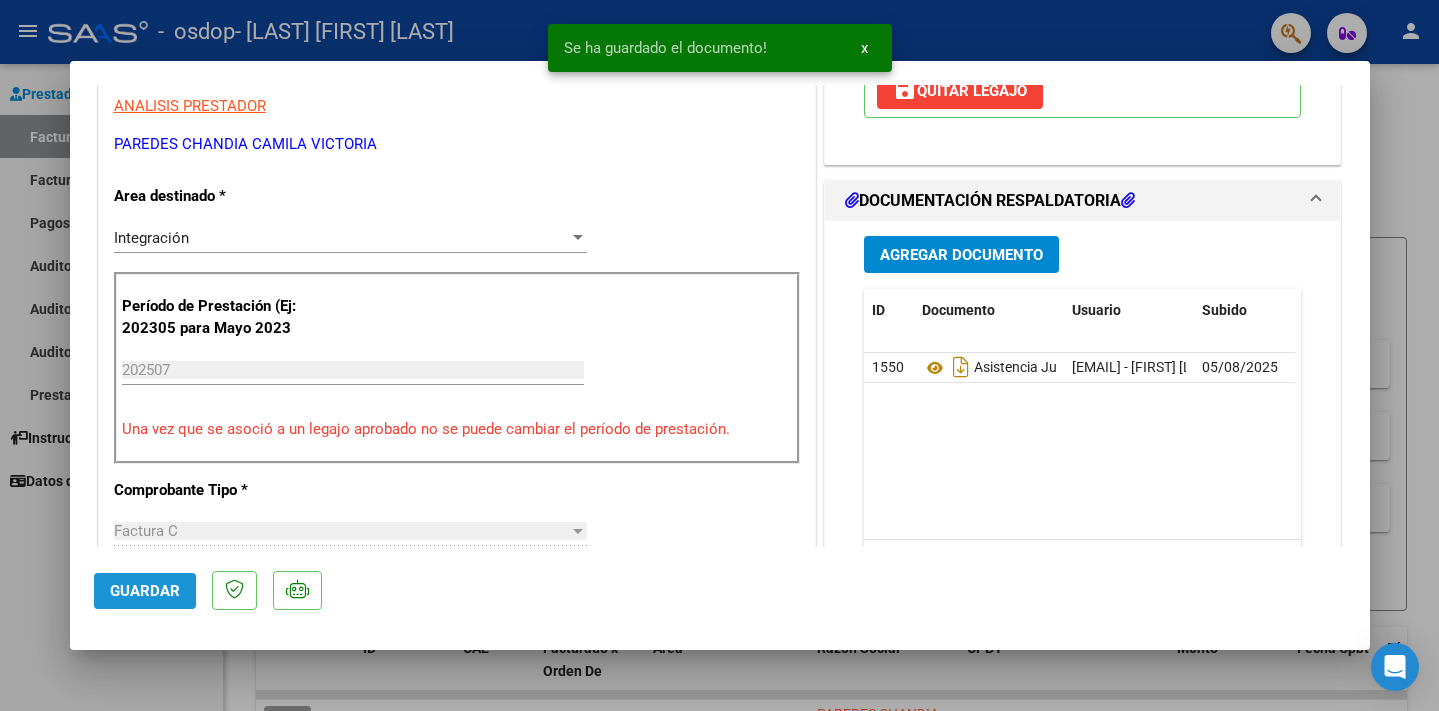 click on "Guardar" 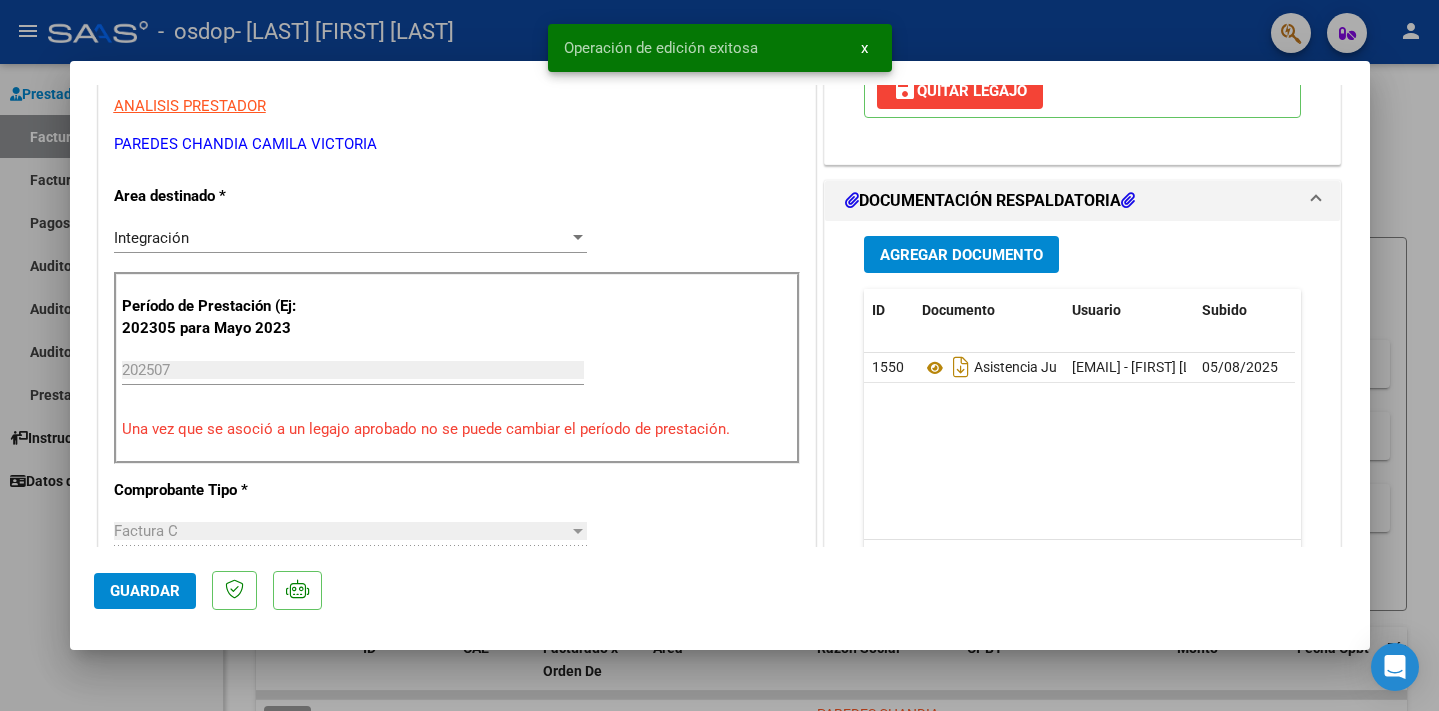 click on "Guardar" 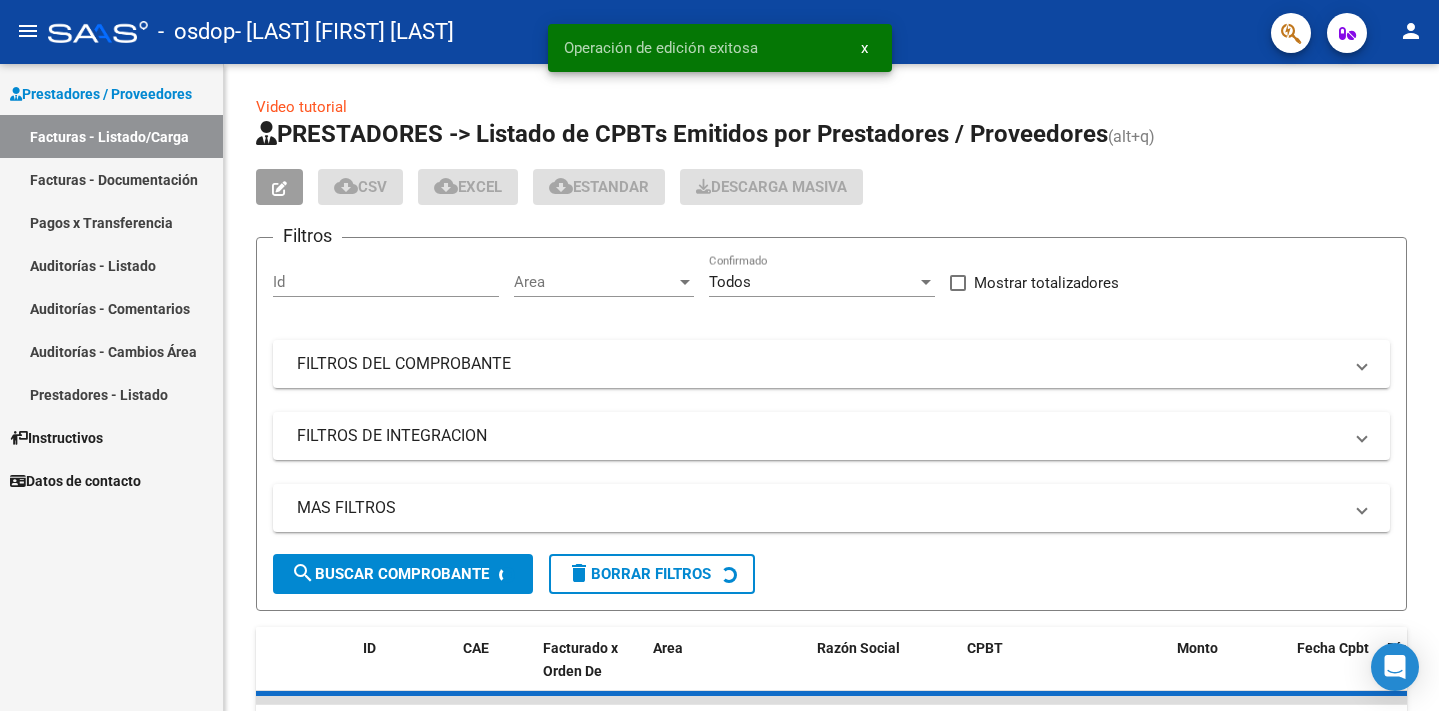type 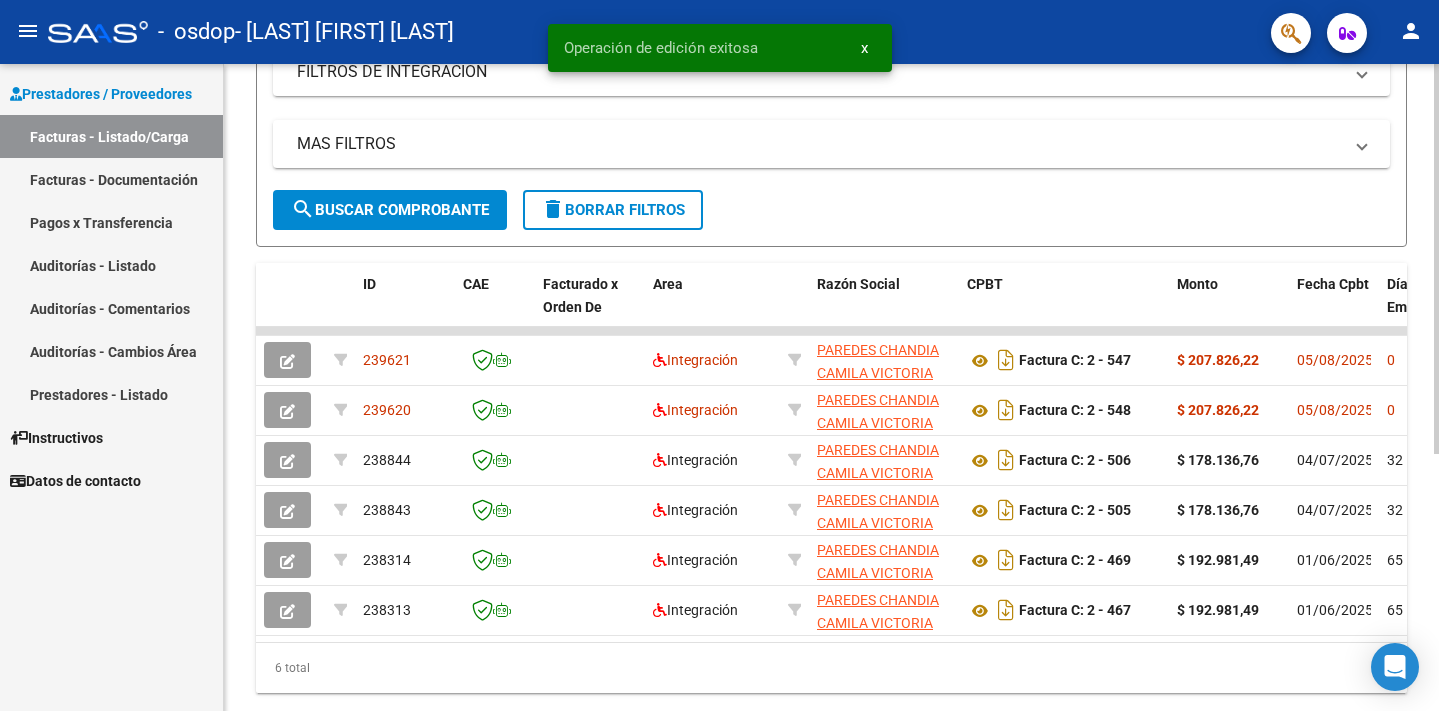 scroll, scrollTop: 366, scrollLeft: 0, axis: vertical 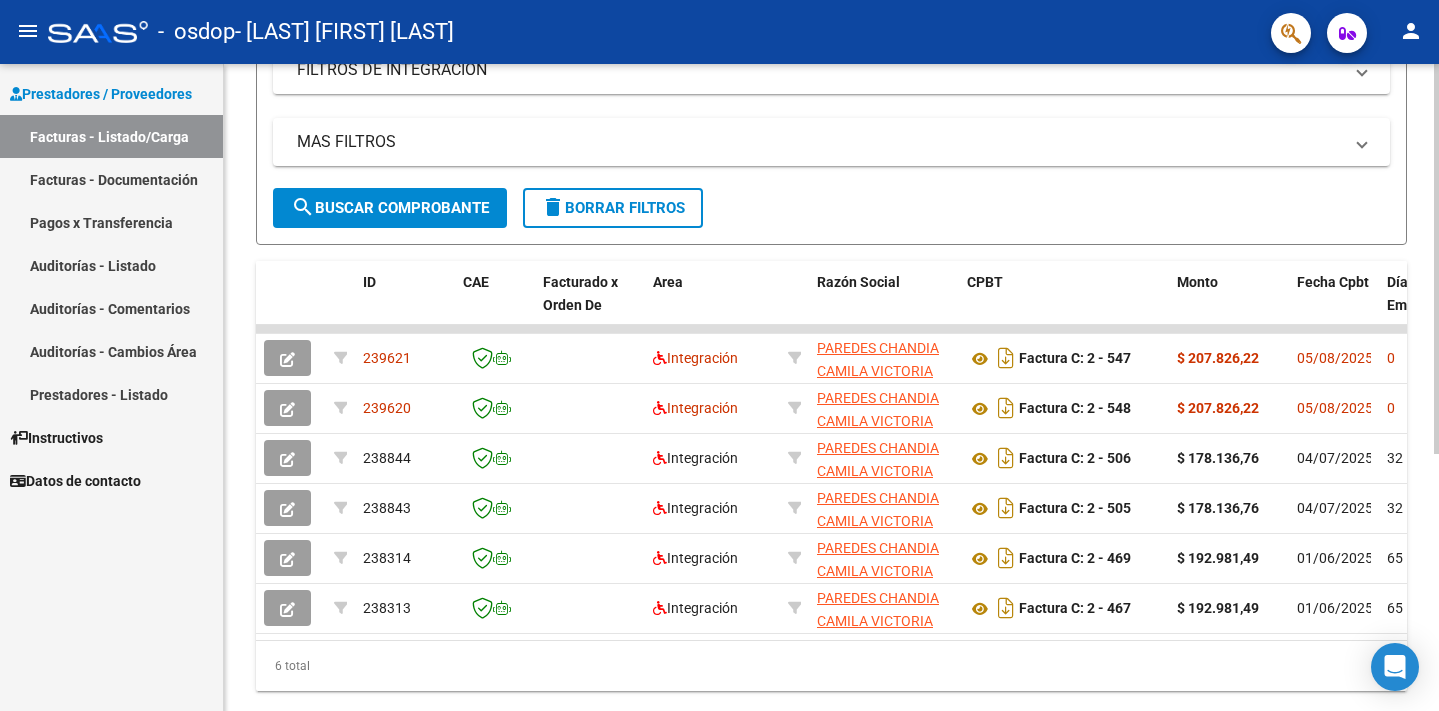 click on "Video tutorial   PRESTADORES -> Listado de CPBTs Emitidos por Prestadores / Proveedores (alt+q)   Cargar Comprobante
cloud_download  CSV  cloud_download  EXCEL  cloud_download  Estandar   Descarga Masiva
Filtros Id Area Area Todos Confirmado   Mostrar totalizadores   FILTROS DEL COMPROBANTE  Comprobante Tipo Comprobante Tipo Start date – End date Fec. Comprobante Desde / Hasta Días Emisión Desde(cant. días) Días Emisión Hasta(cant. días) CUIT / Razón Social Pto. Venta Nro. Comprobante Código SSS CAE Válido CAE Válido Todos Cargado Módulo Hosp. Todos Tiene facturacion Apócrifa Hospital Refes  FILTROS DE INTEGRACION  Período De Prestación Campos del Archivo de Rendición Devuelto x SSS (dr_envio) Todos Rendido x SSS (dr_envio) Tipo de Registro Tipo de Registro Período Presentación Período Presentación Campos del Legajo Asociado (preaprobación) Afiliado Legajo (cuil/nombre) Todos Solo facturas preaprobadas  MAS FILTROS  Todos Con Doc. Respaldatoria Todos Con Trazabilidad Todos – – 0" 